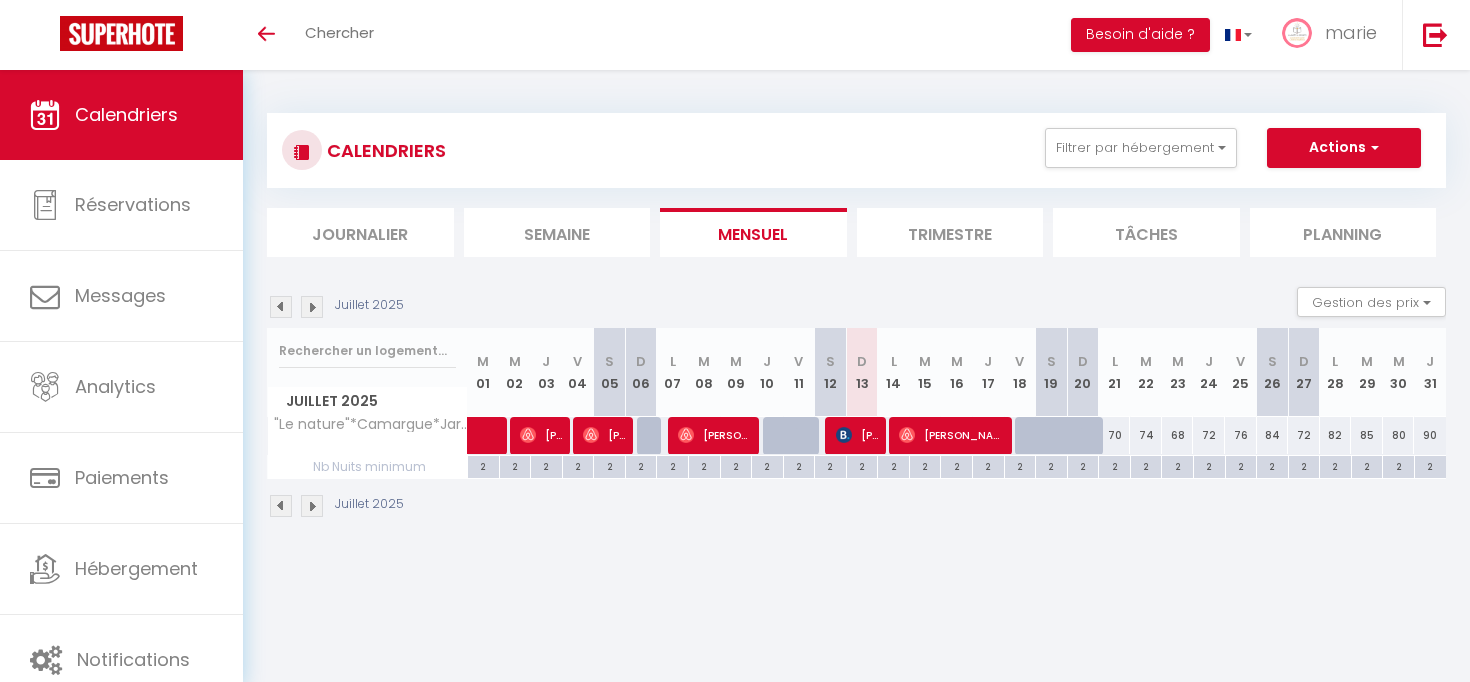 scroll, scrollTop: 0, scrollLeft: 0, axis: both 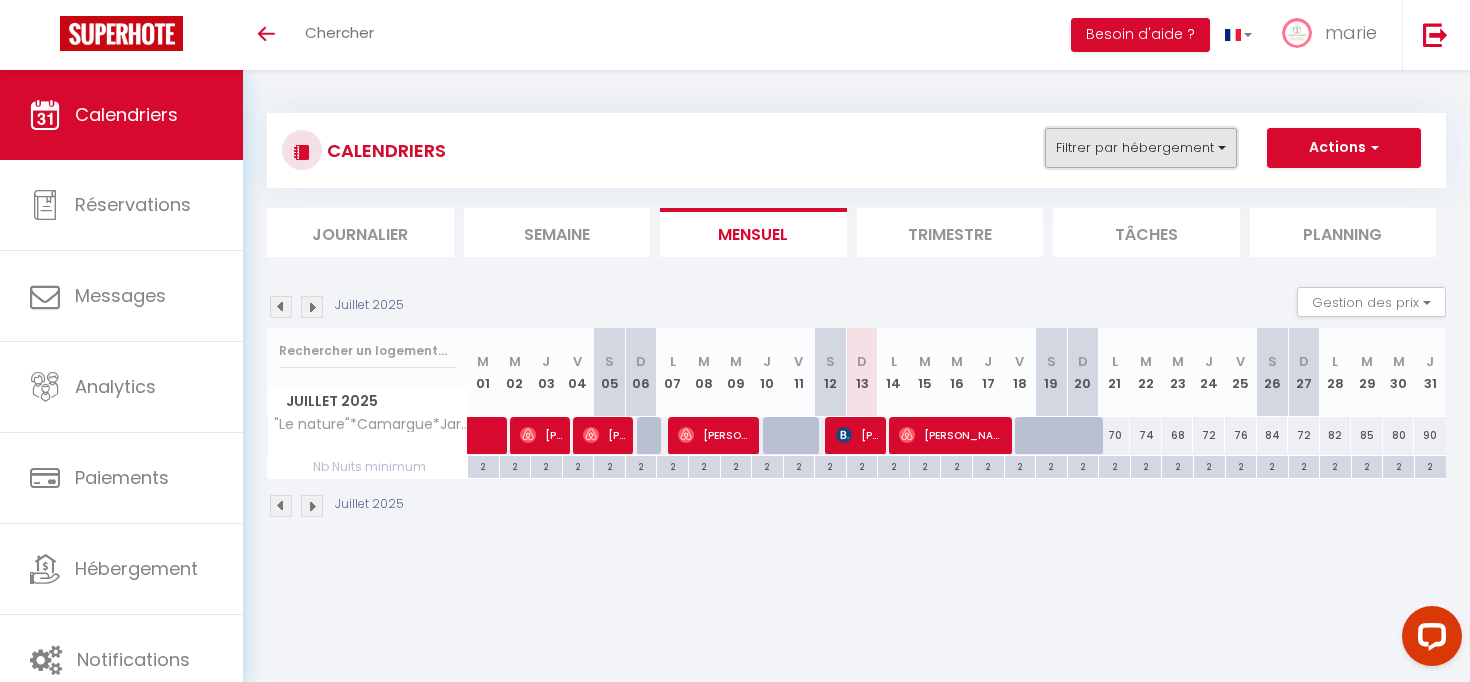 click on "Filtrer par hébergement" at bounding box center [1141, 148] 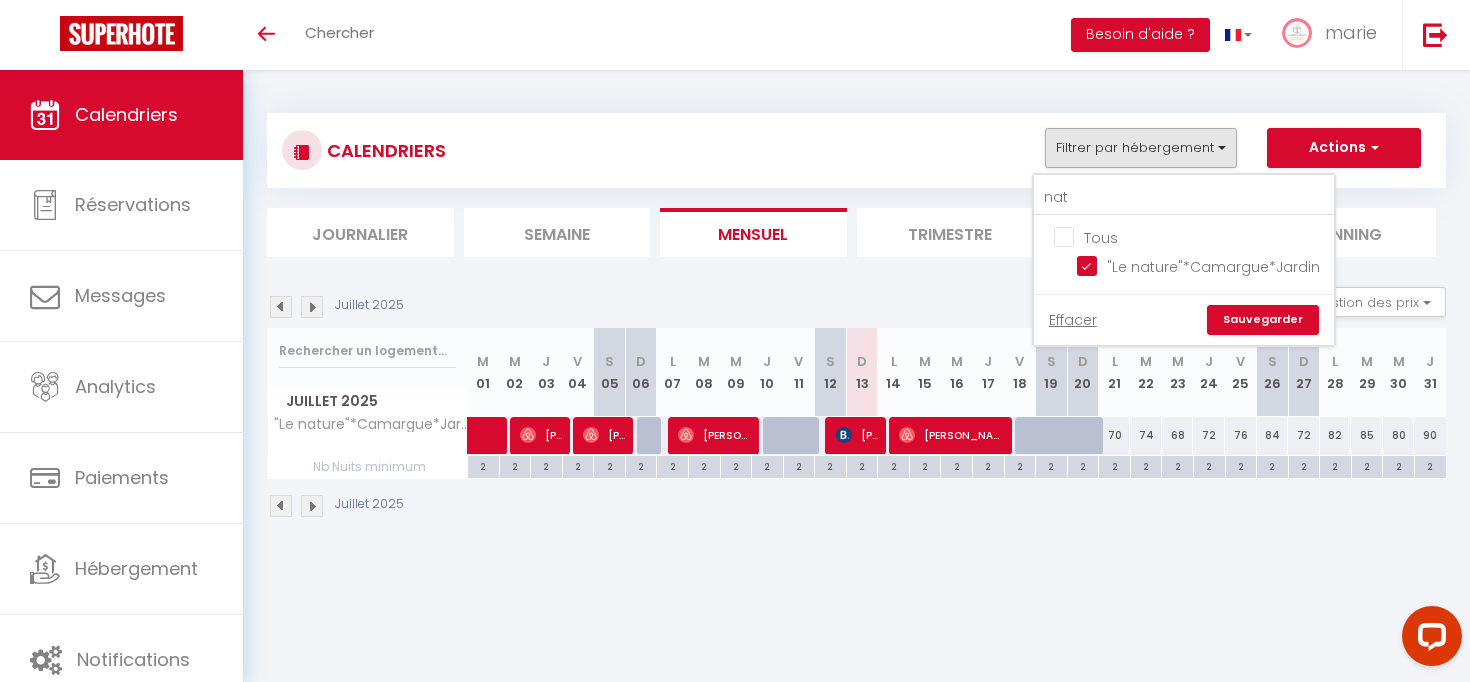 click on "Tous" at bounding box center [1204, 236] 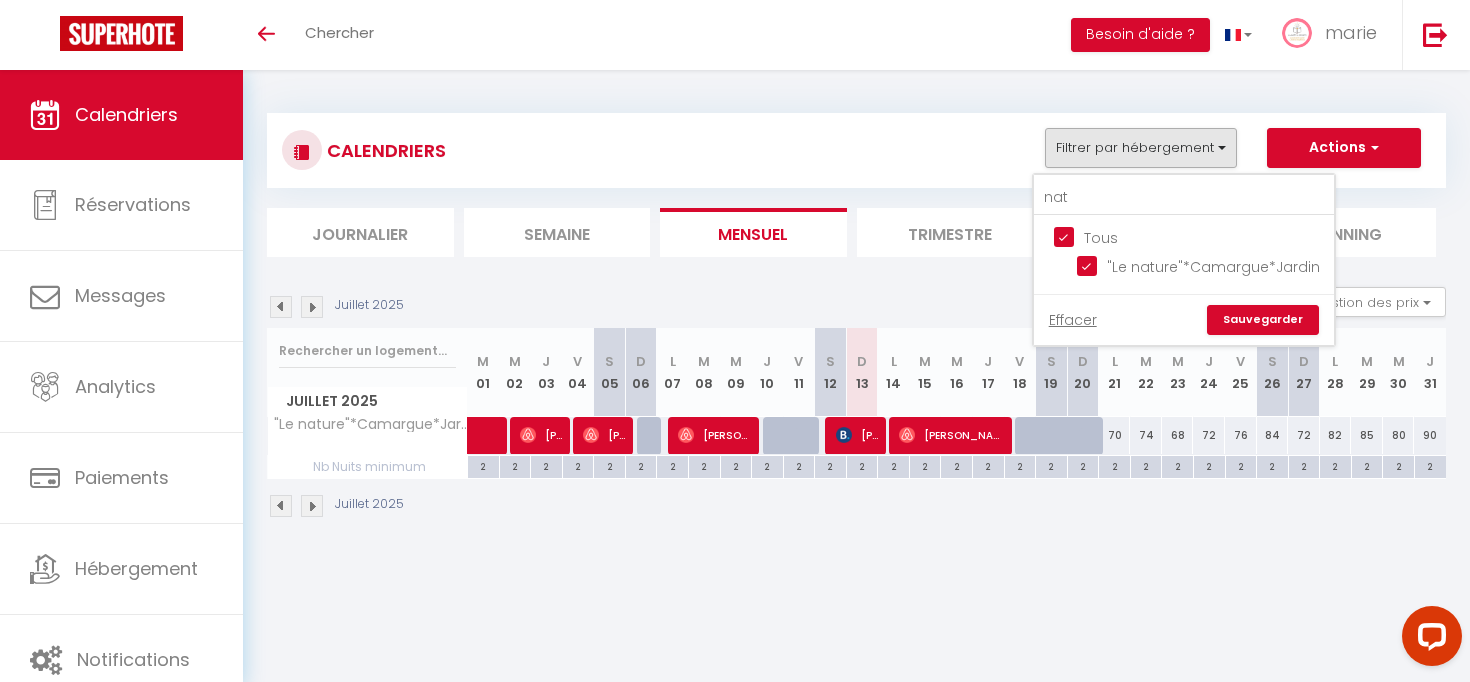 click on "Tous" at bounding box center [1204, 236] 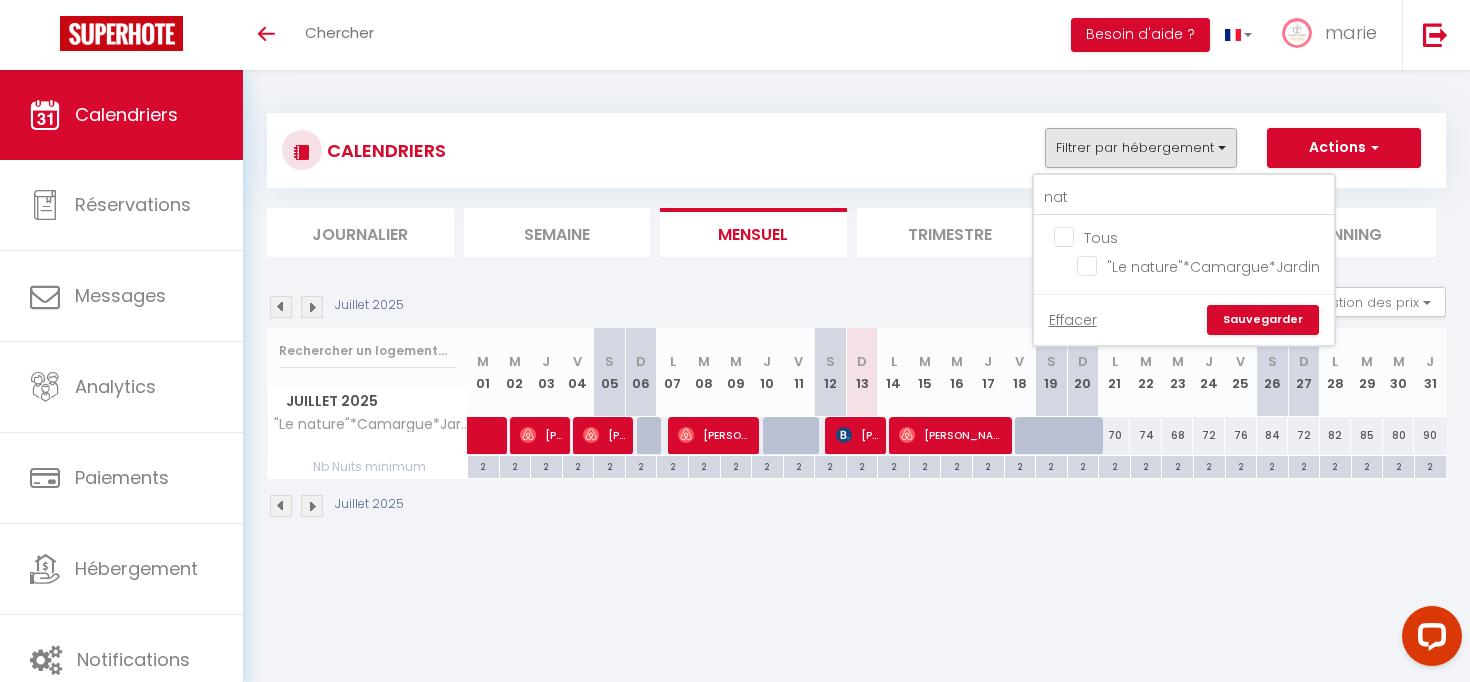 checkbox on "false" 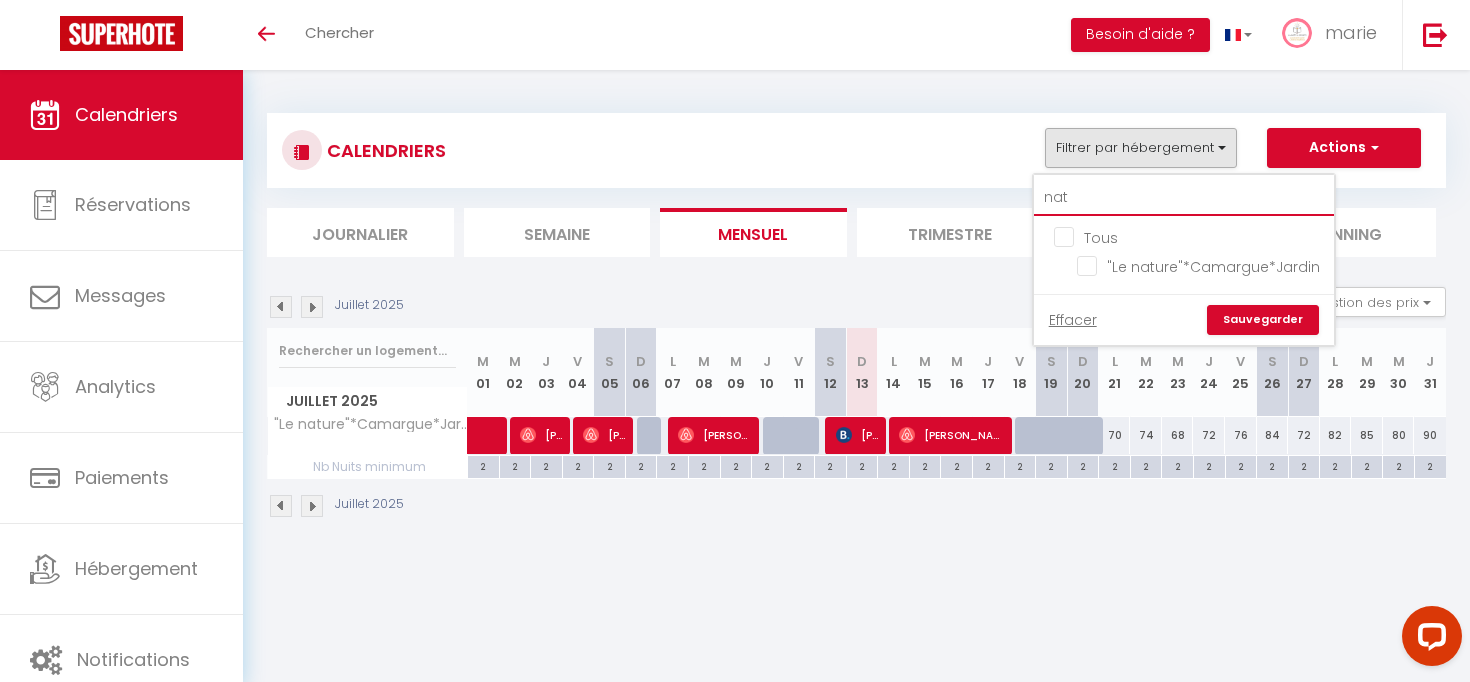 click on "nat" at bounding box center (1184, 198) 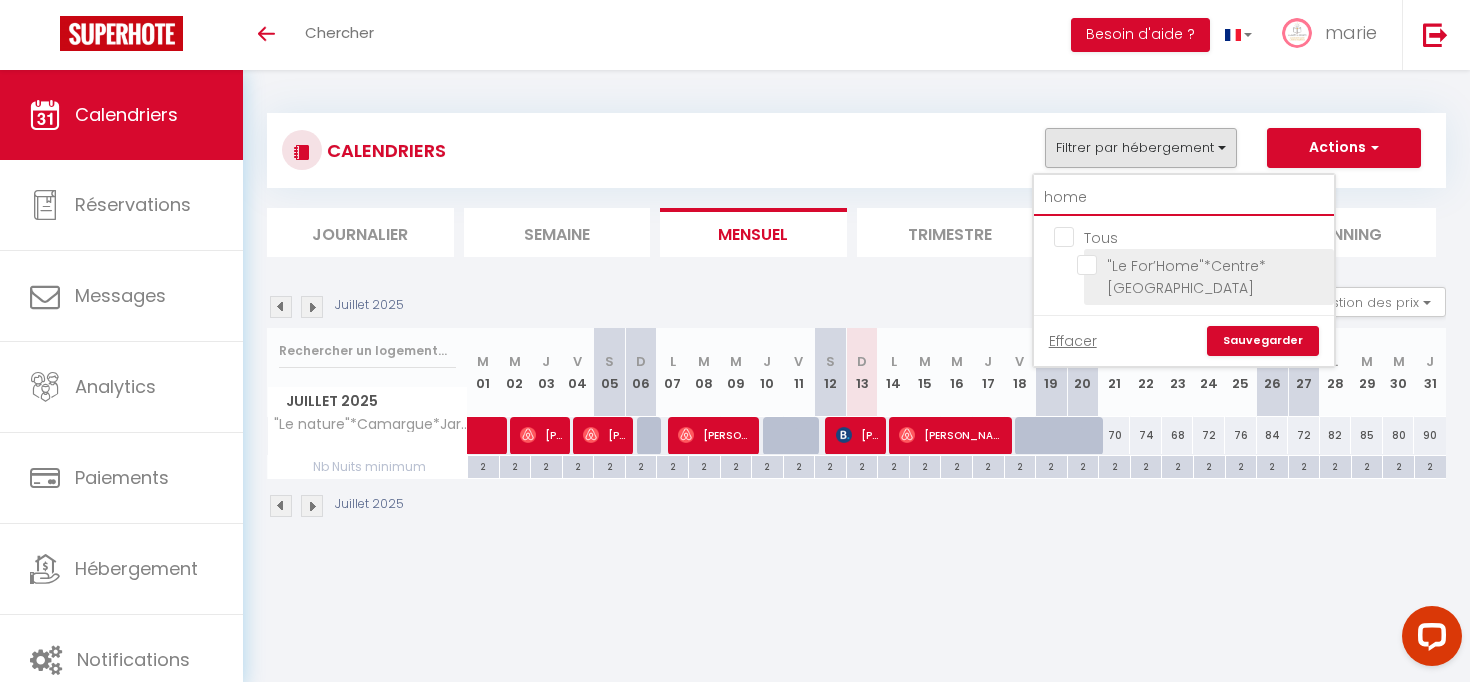 type on "home" 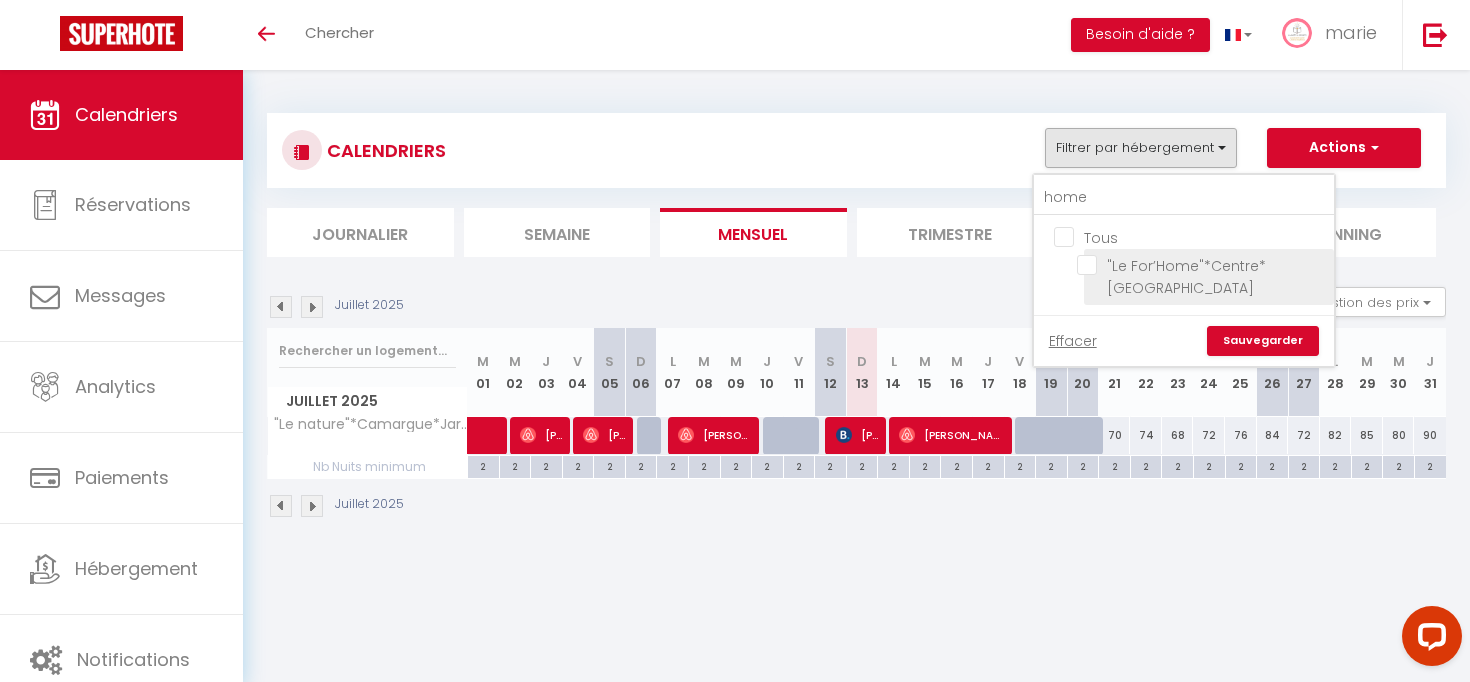 click on ""Le For’Home"*Centre*[GEOGRAPHIC_DATA]" at bounding box center (1202, 265) 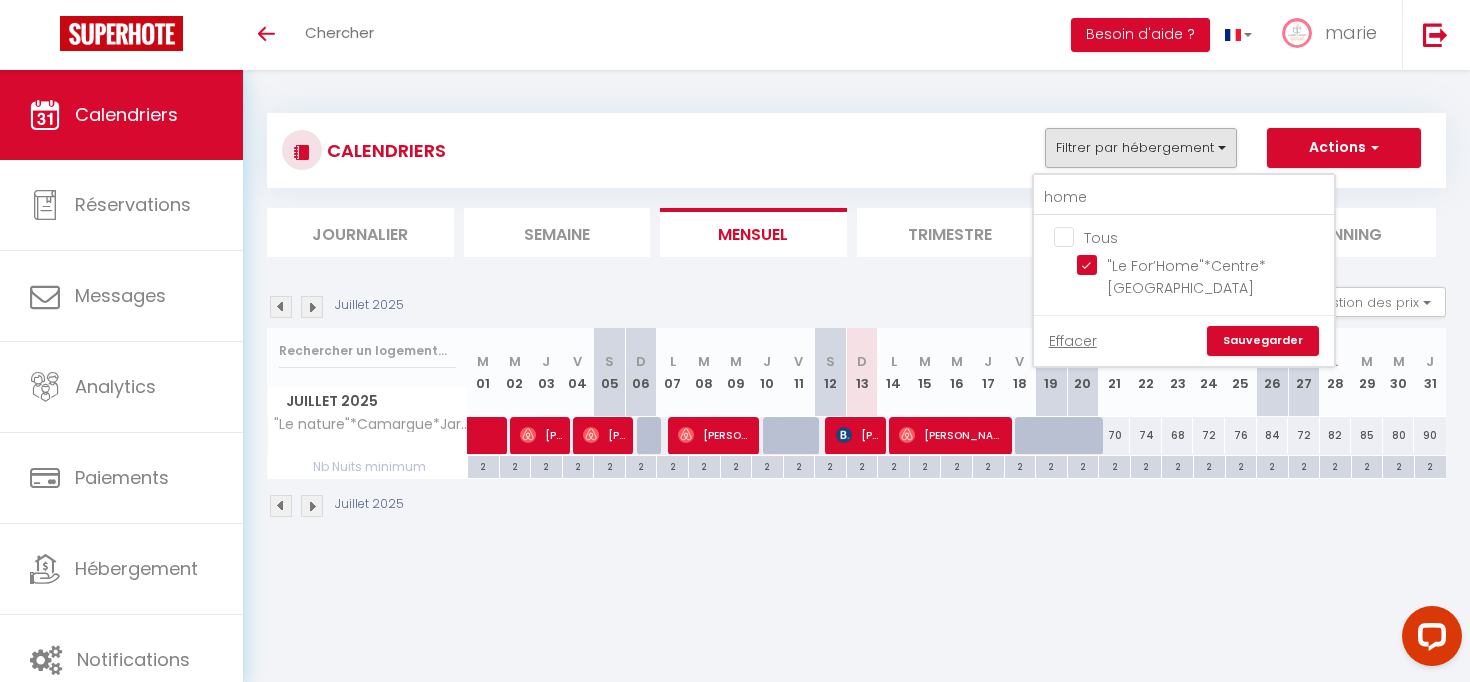 click on "Sauvegarder" at bounding box center (1263, 341) 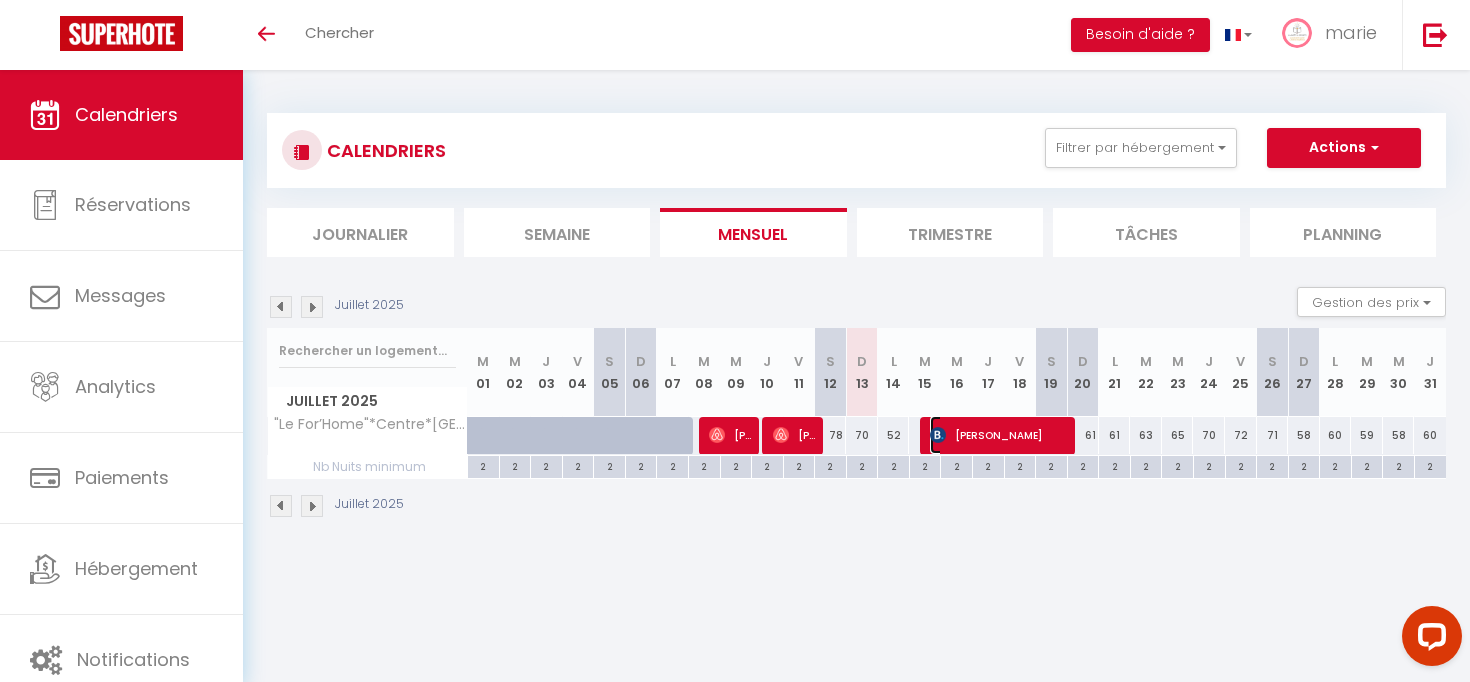 click on "[PERSON_NAME]" at bounding box center [999, 435] 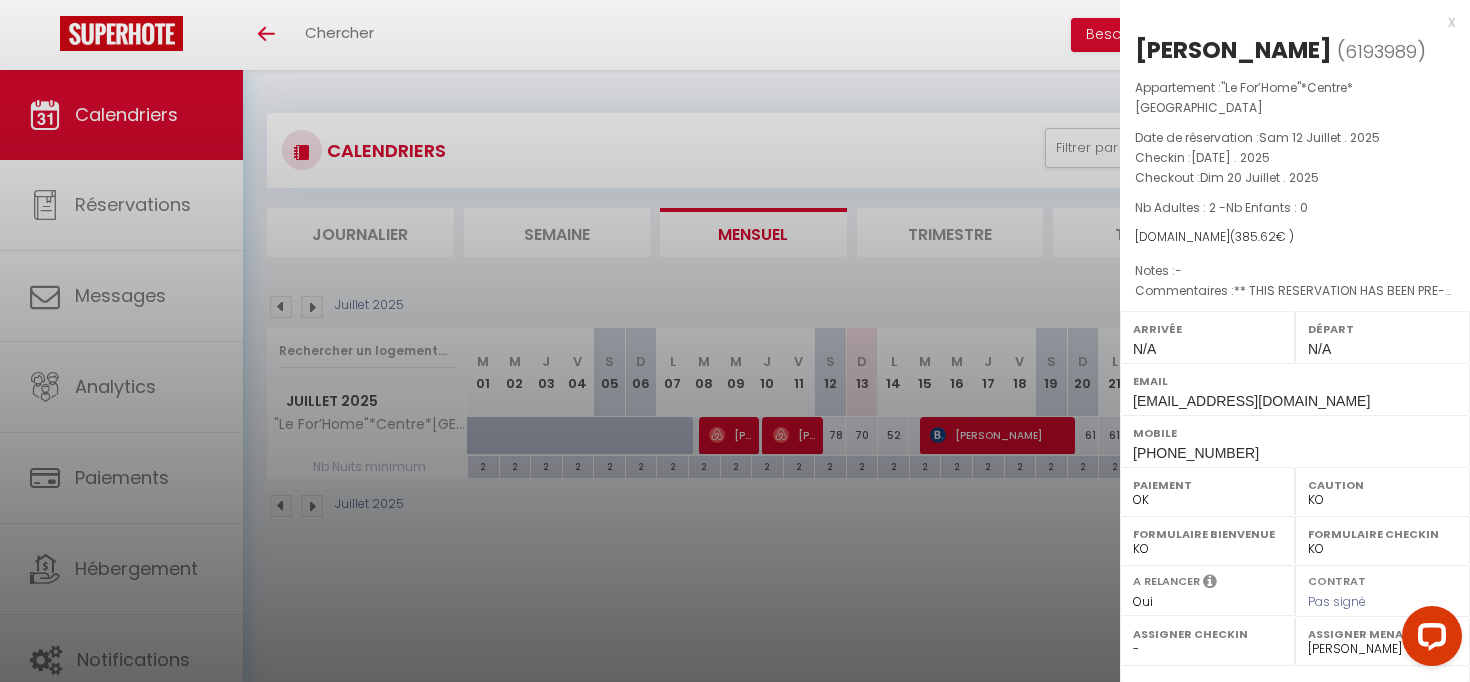 click at bounding box center (735, 341) 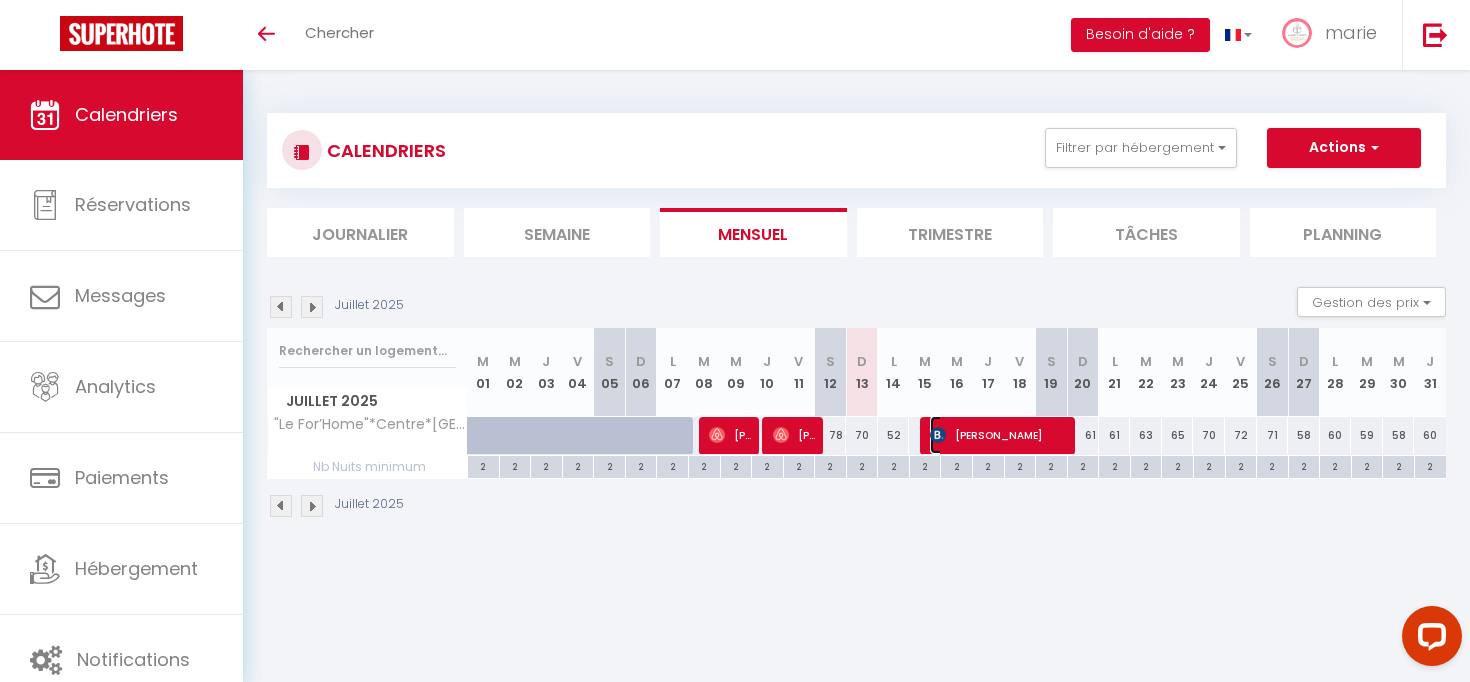 click on "[PERSON_NAME]" at bounding box center (999, 435) 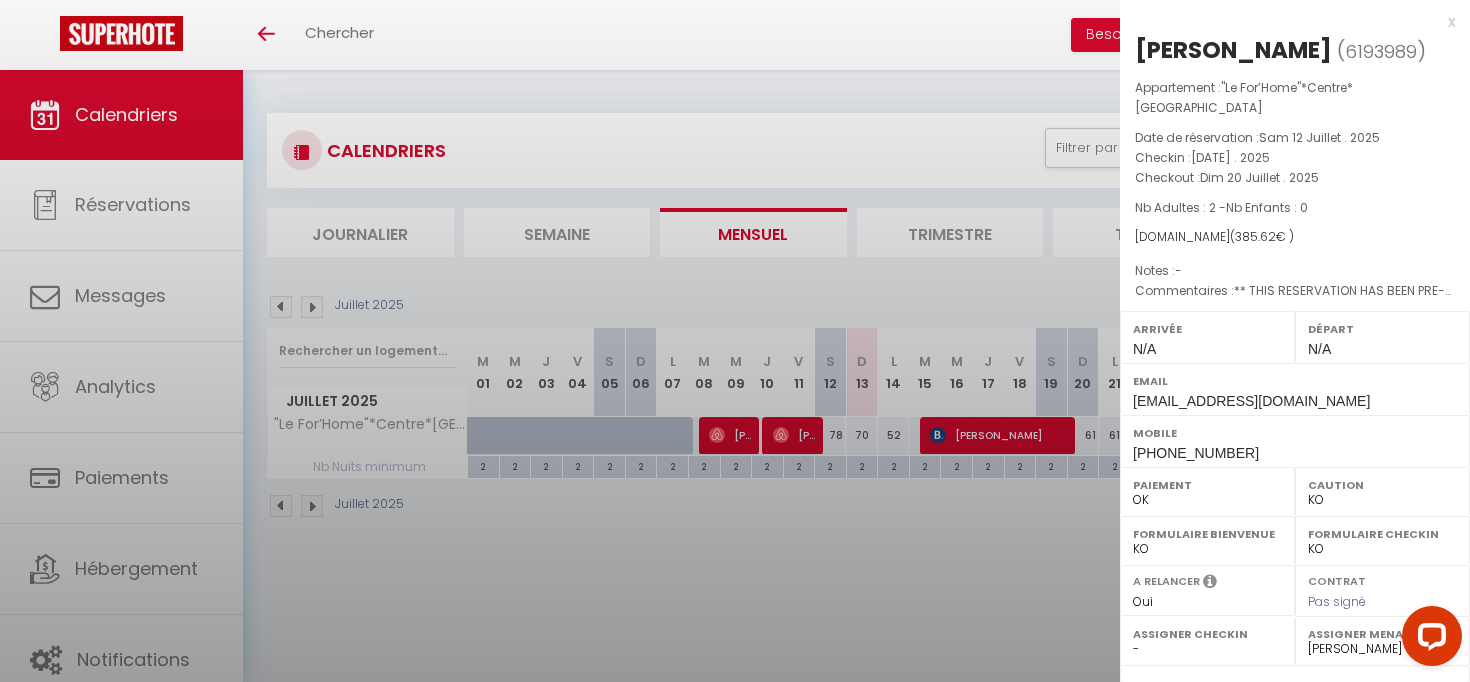 click at bounding box center (735, 341) 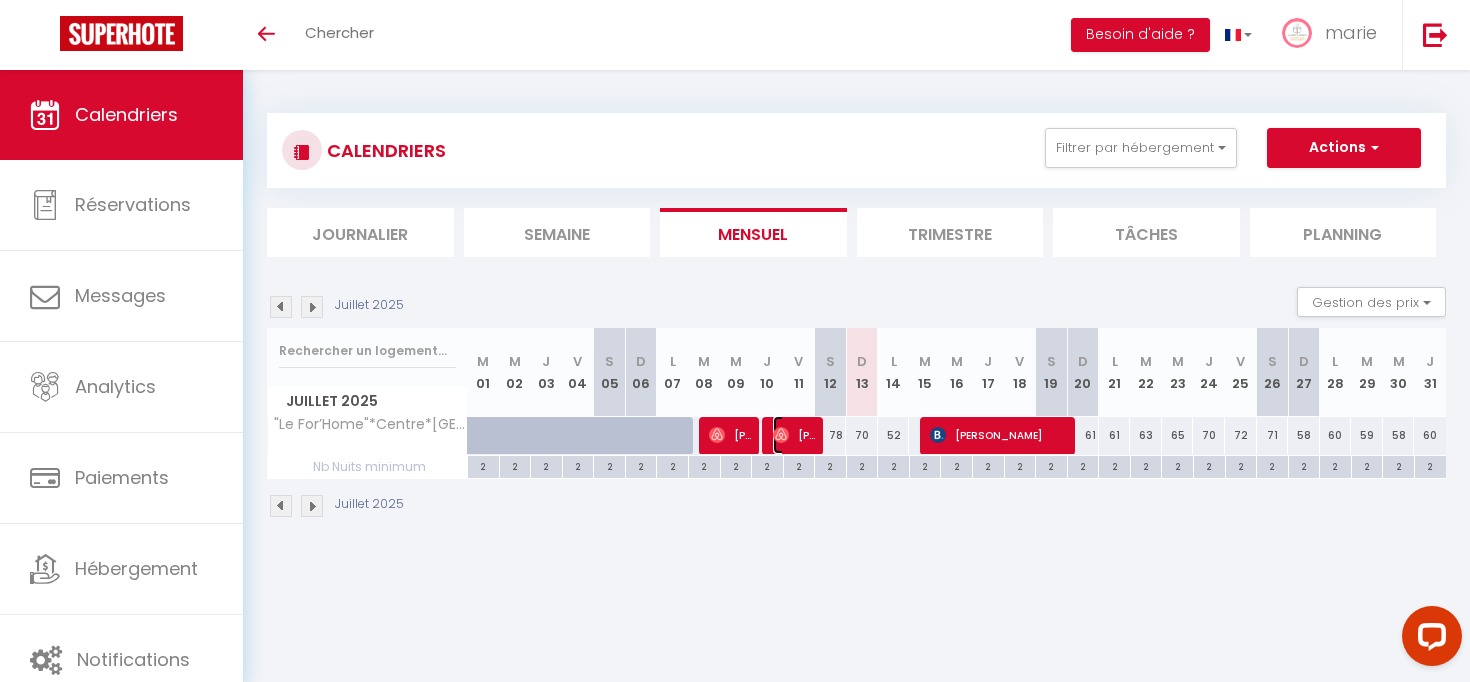 click at bounding box center [781, 435] 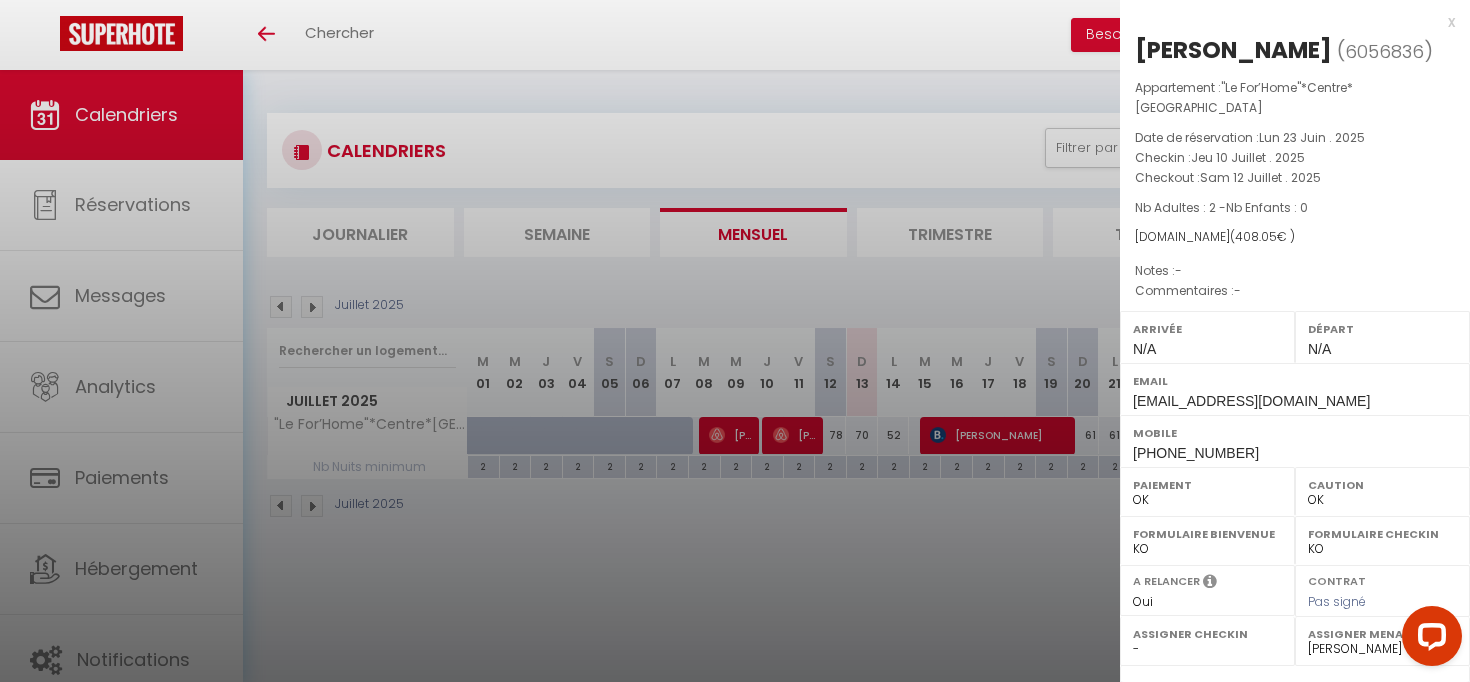 click at bounding box center [735, 341] 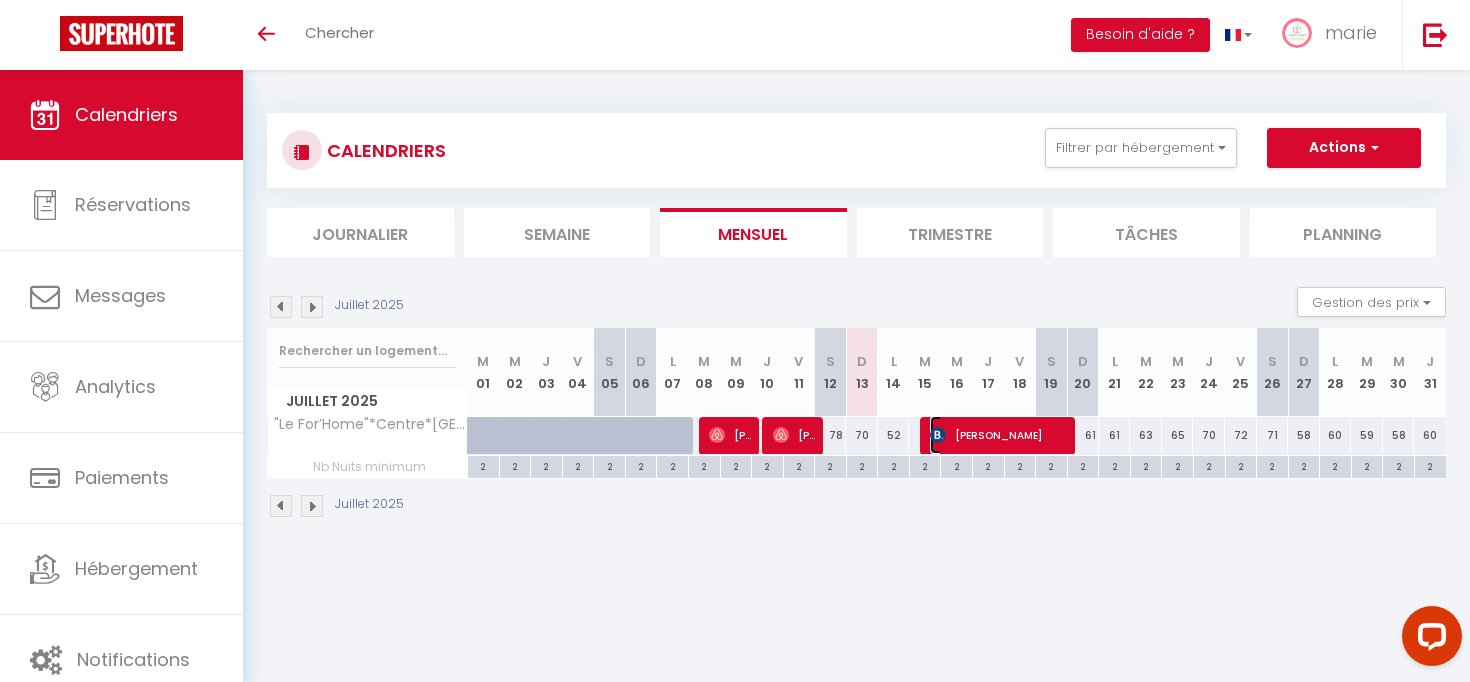 click on "[PERSON_NAME]" at bounding box center (999, 435) 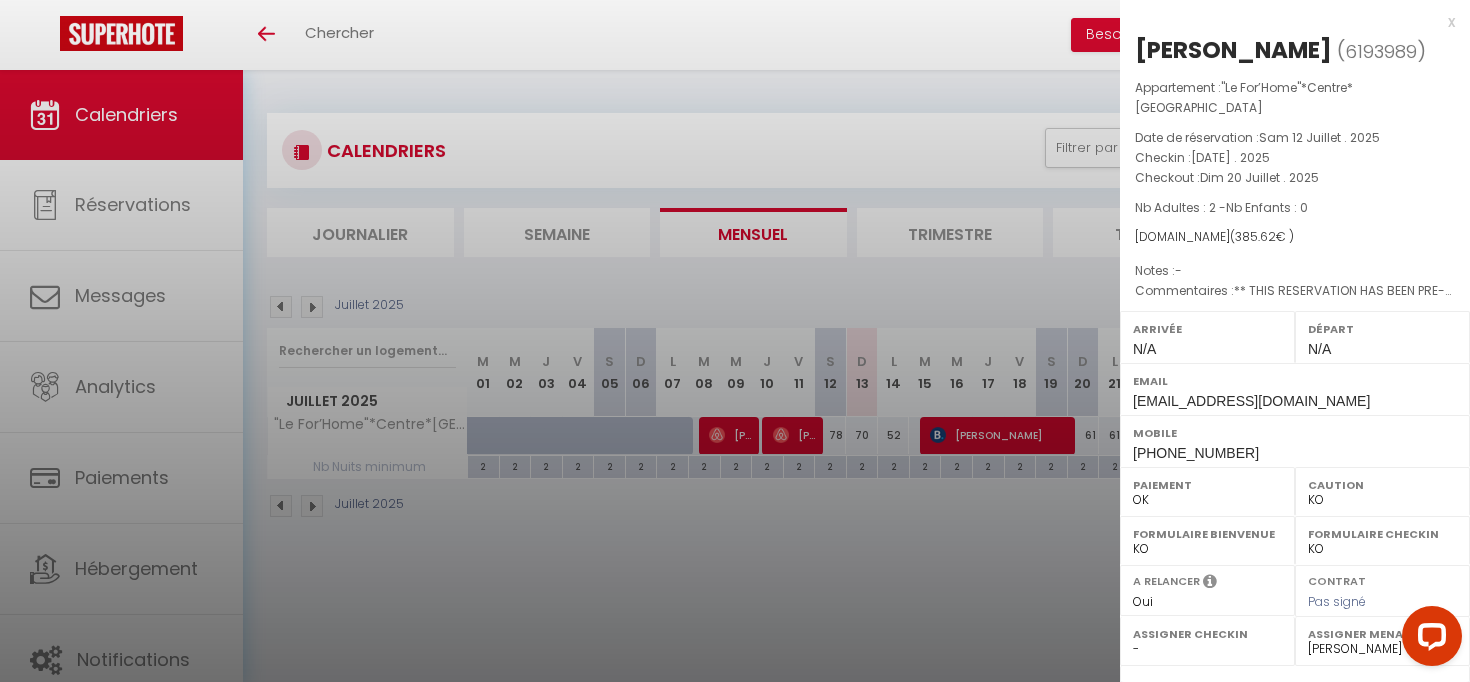 click at bounding box center [735, 341] 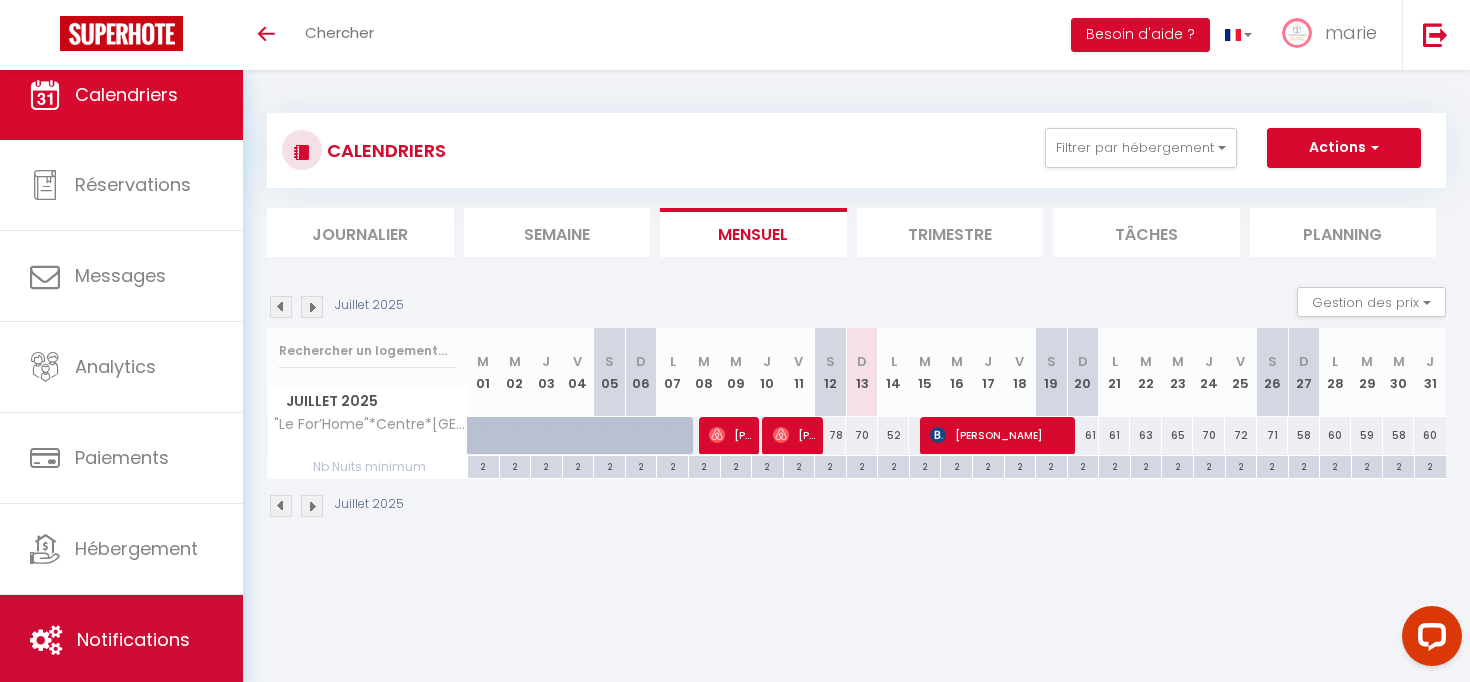 click on "Notifications" at bounding box center (133, 639) 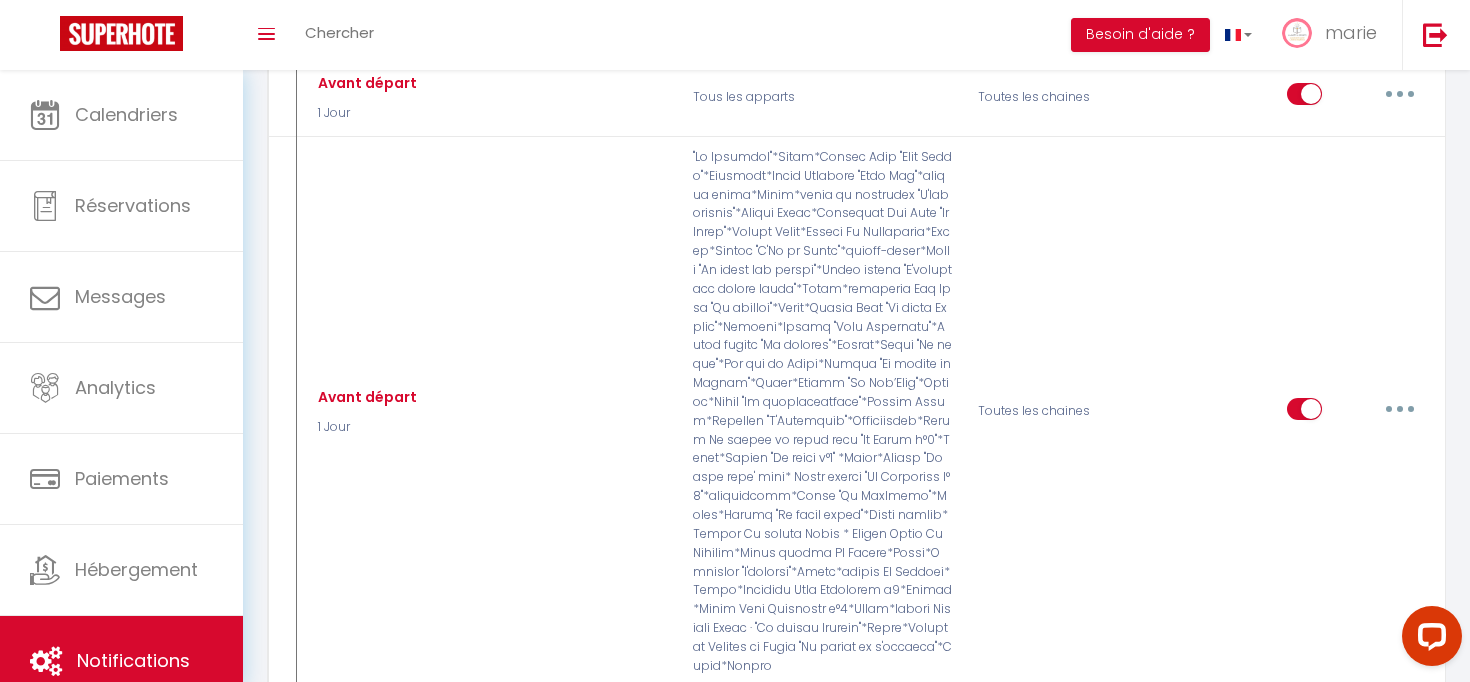 scroll, scrollTop: 10922, scrollLeft: 0, axis: vertical 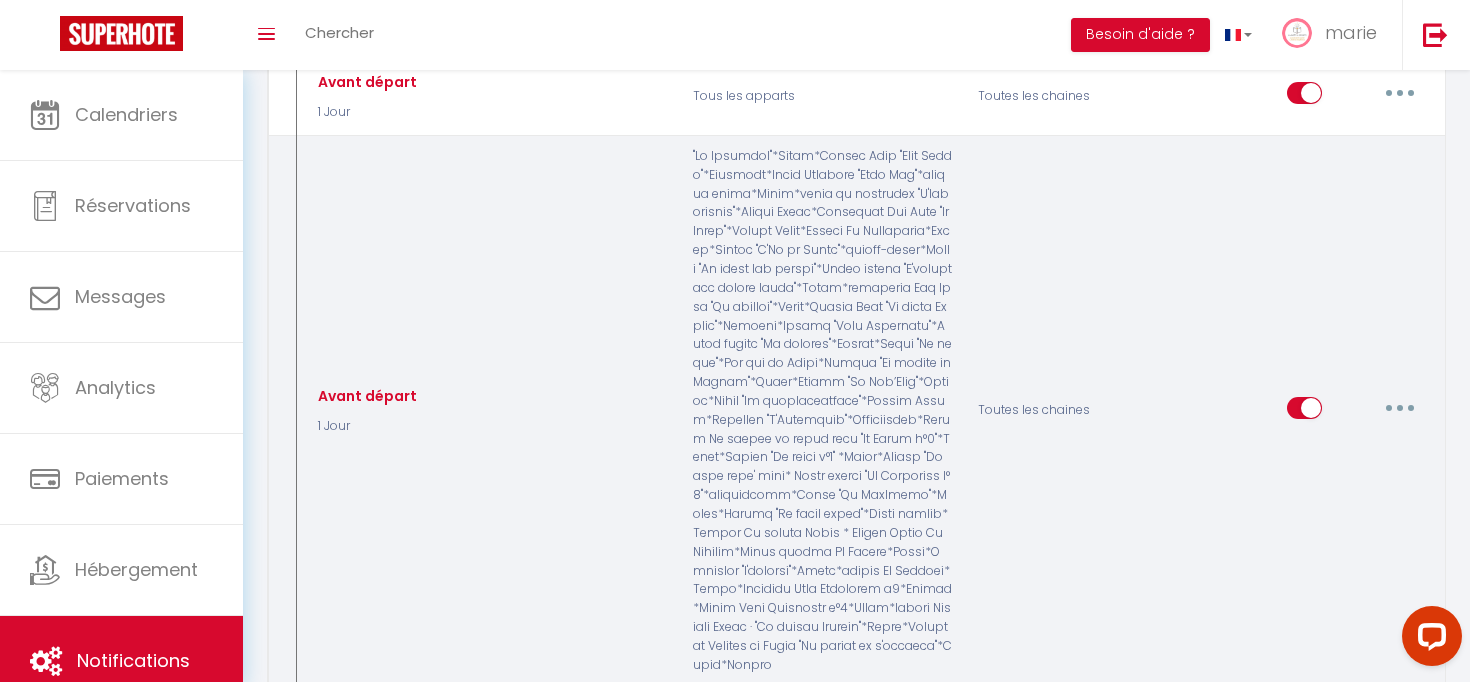 click at bounding box center (1400, 408) 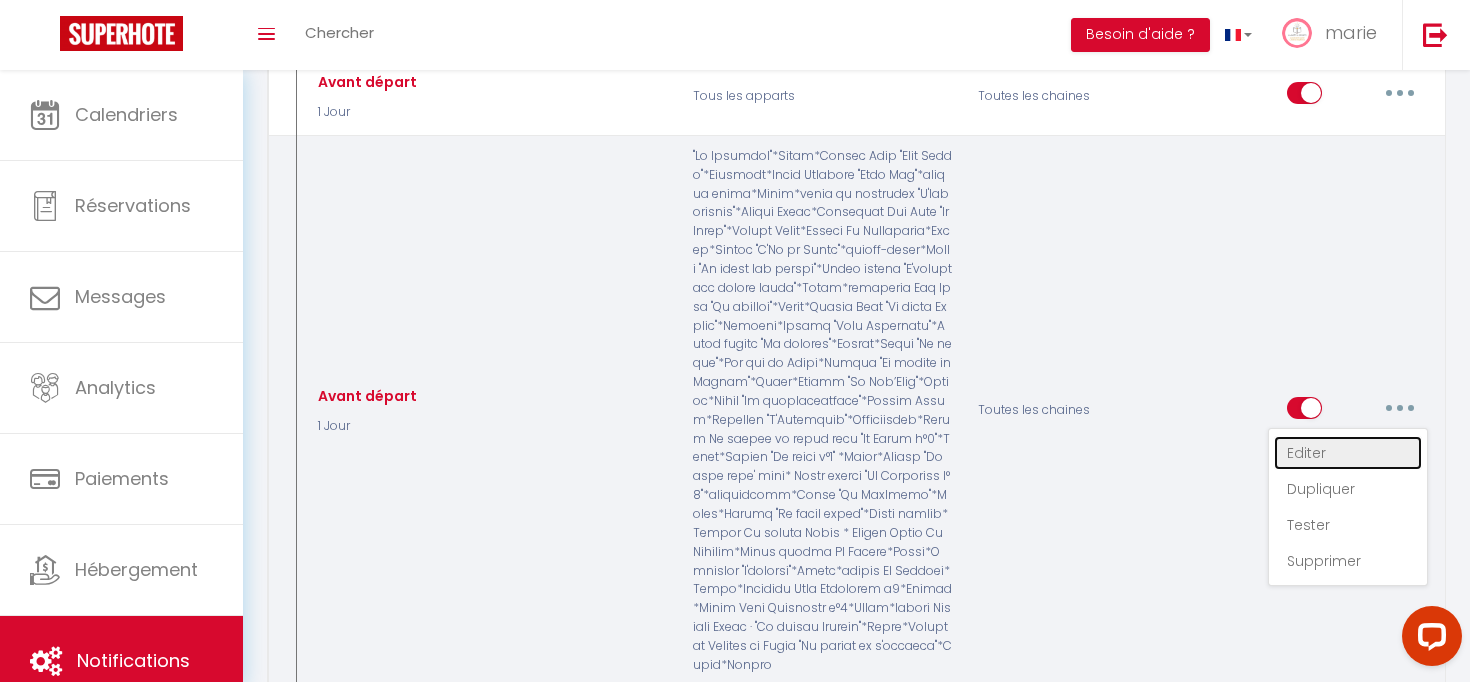 click on "Editer" at bounding box center [1348, 453] 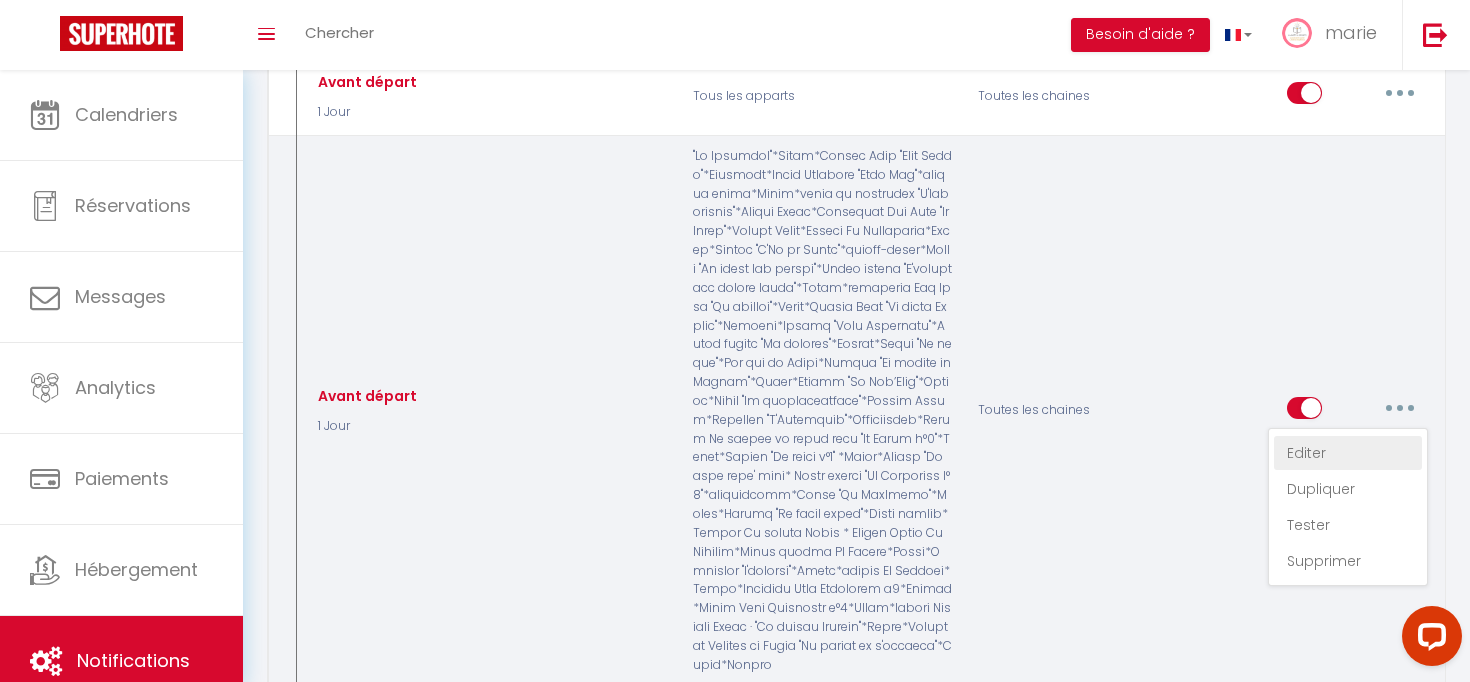 type on "Avant départ" 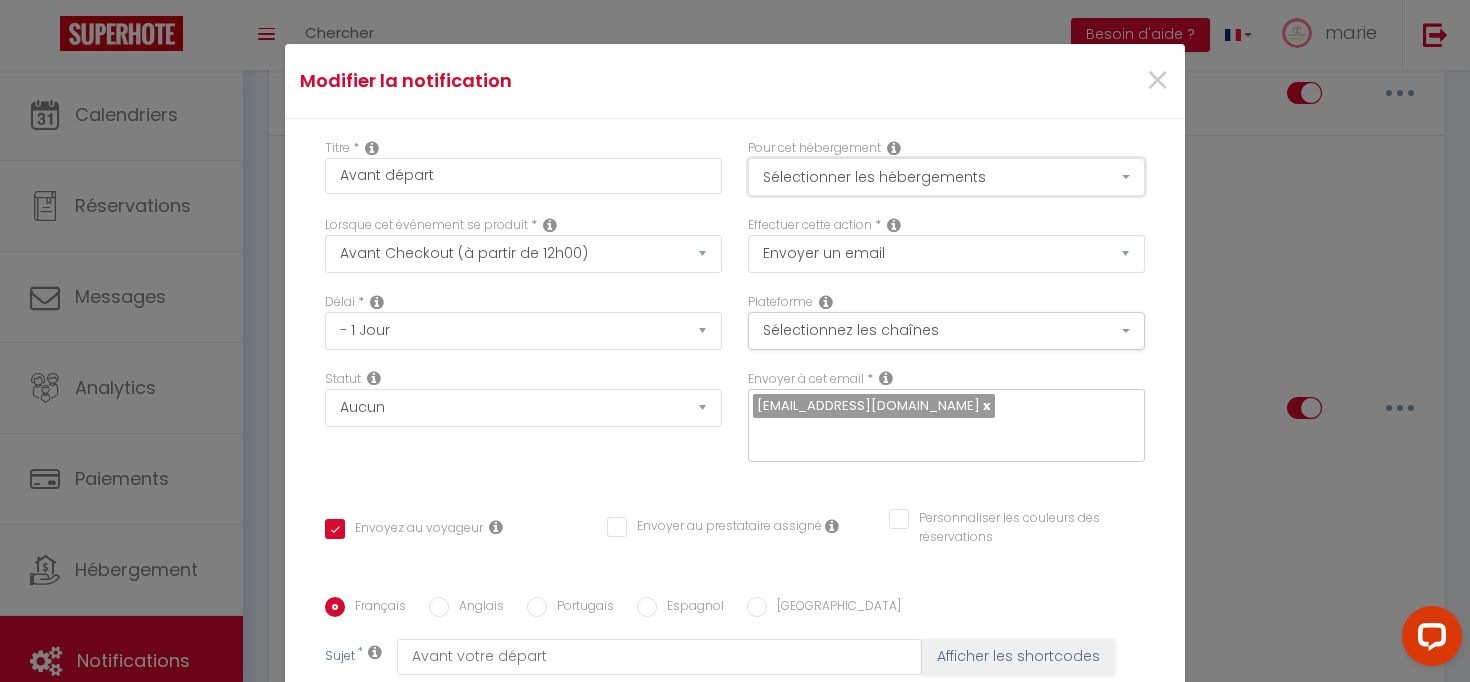 click on "Sélectionner les hébergements" at bounding box center (946, 177) 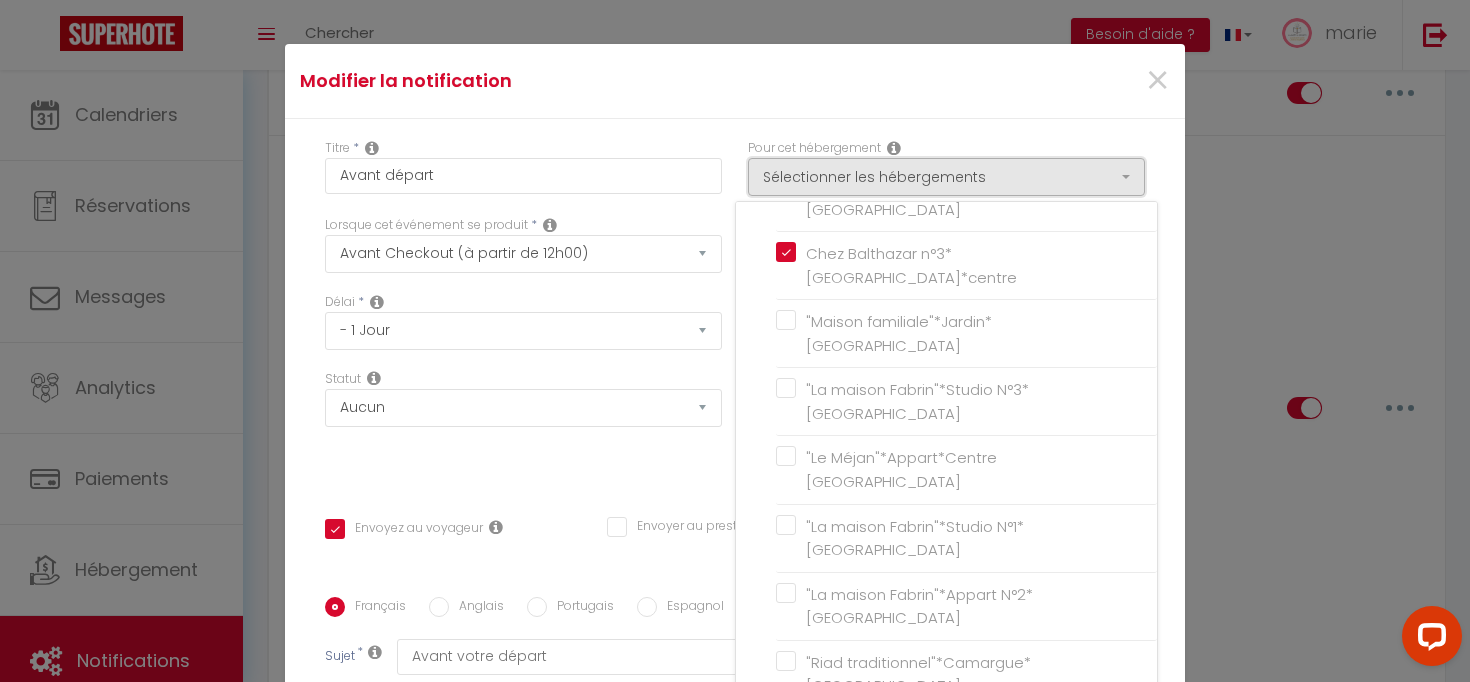 scroll, scrollTop: 2715, scrollLeft: 0, axis: vertical 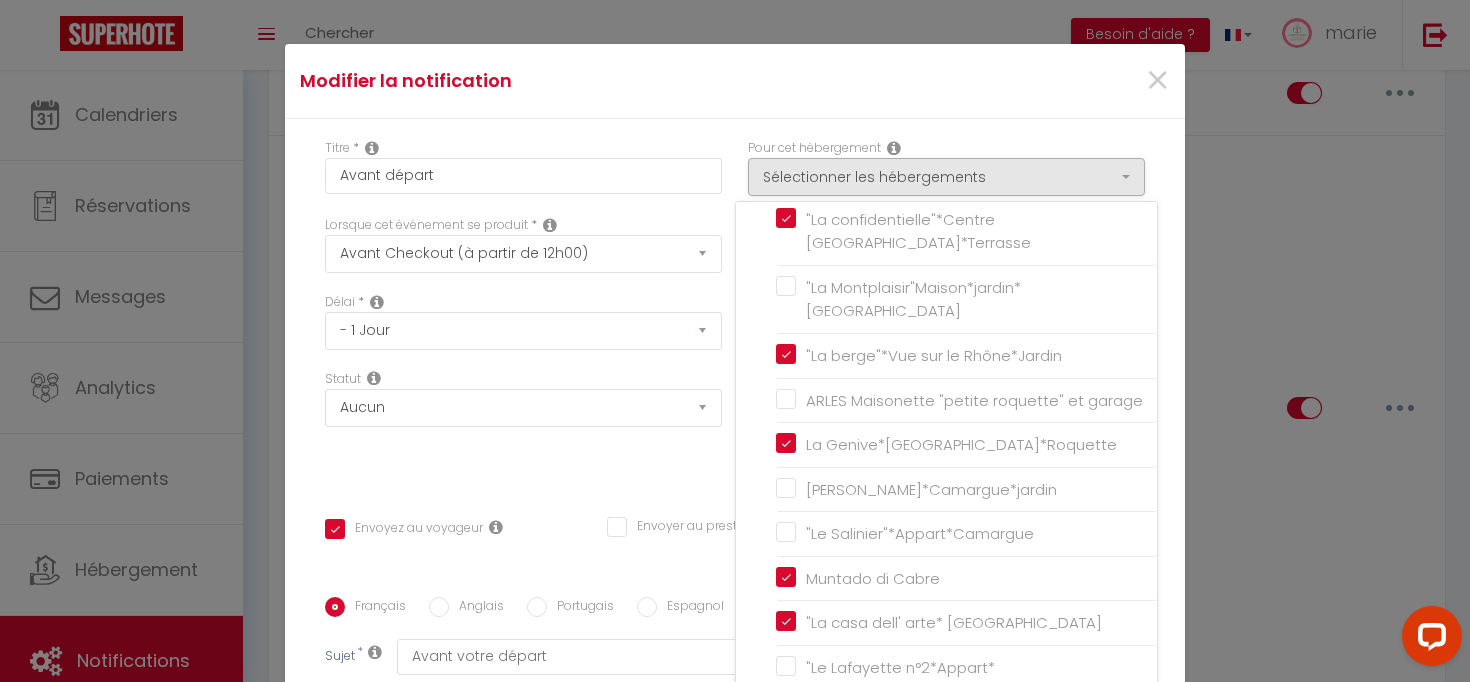 click on "×" at bounding box center (1033, 81) 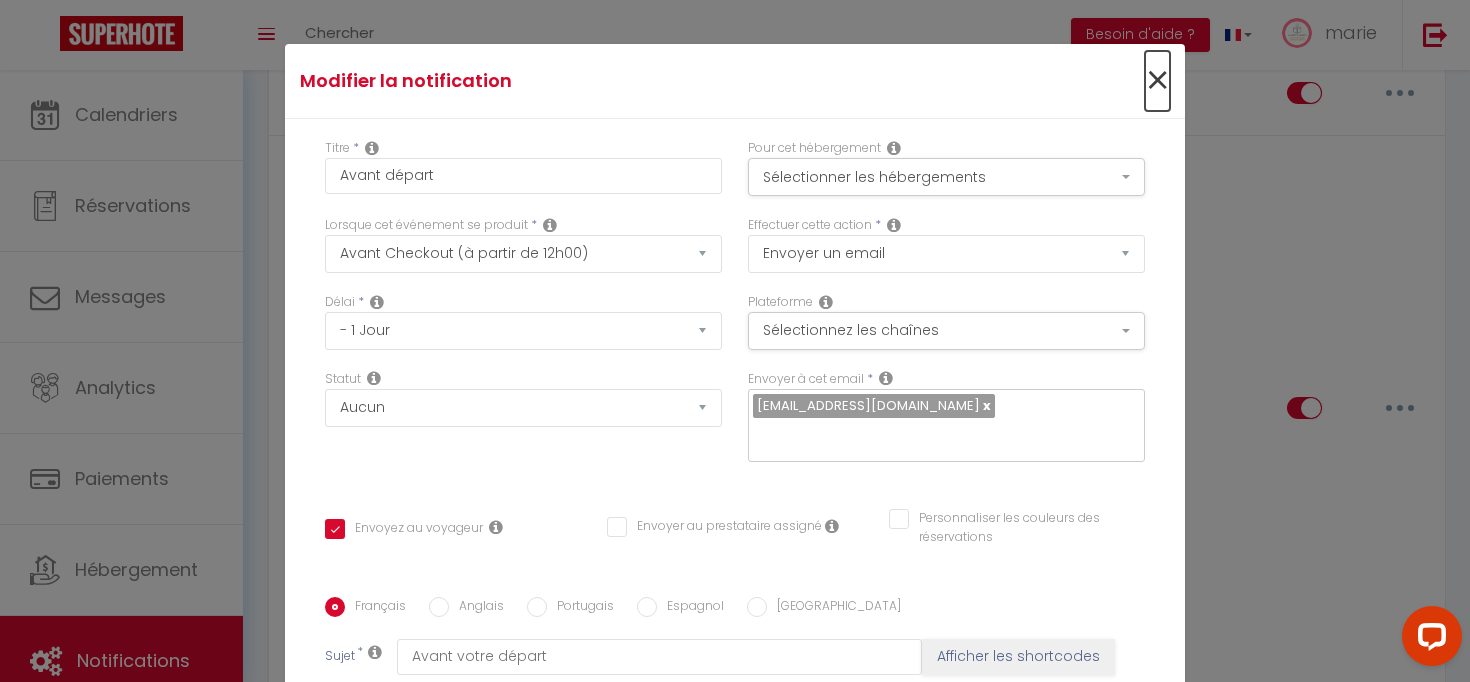 click on "×" at bounding box center (1157, 81) 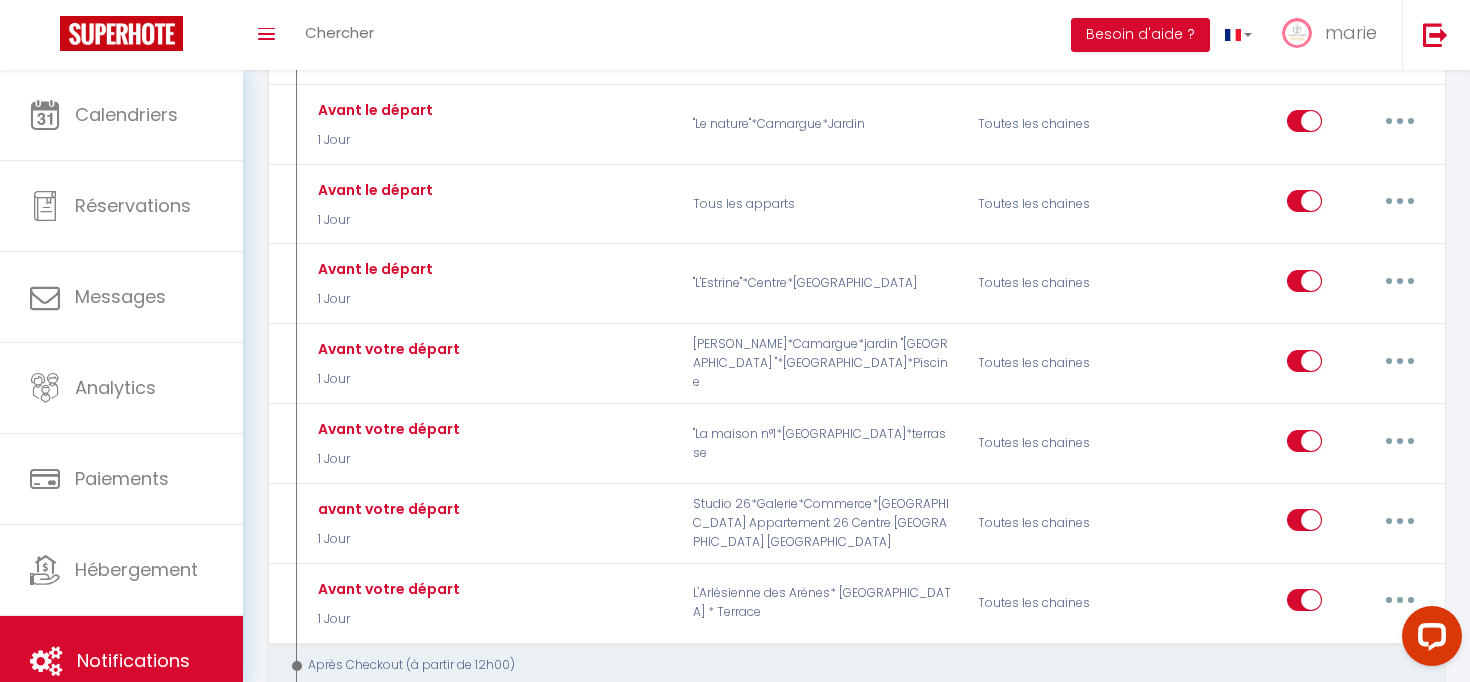 scroll, scrollTop: 12722, scrollLeft: 0, axis: vertical 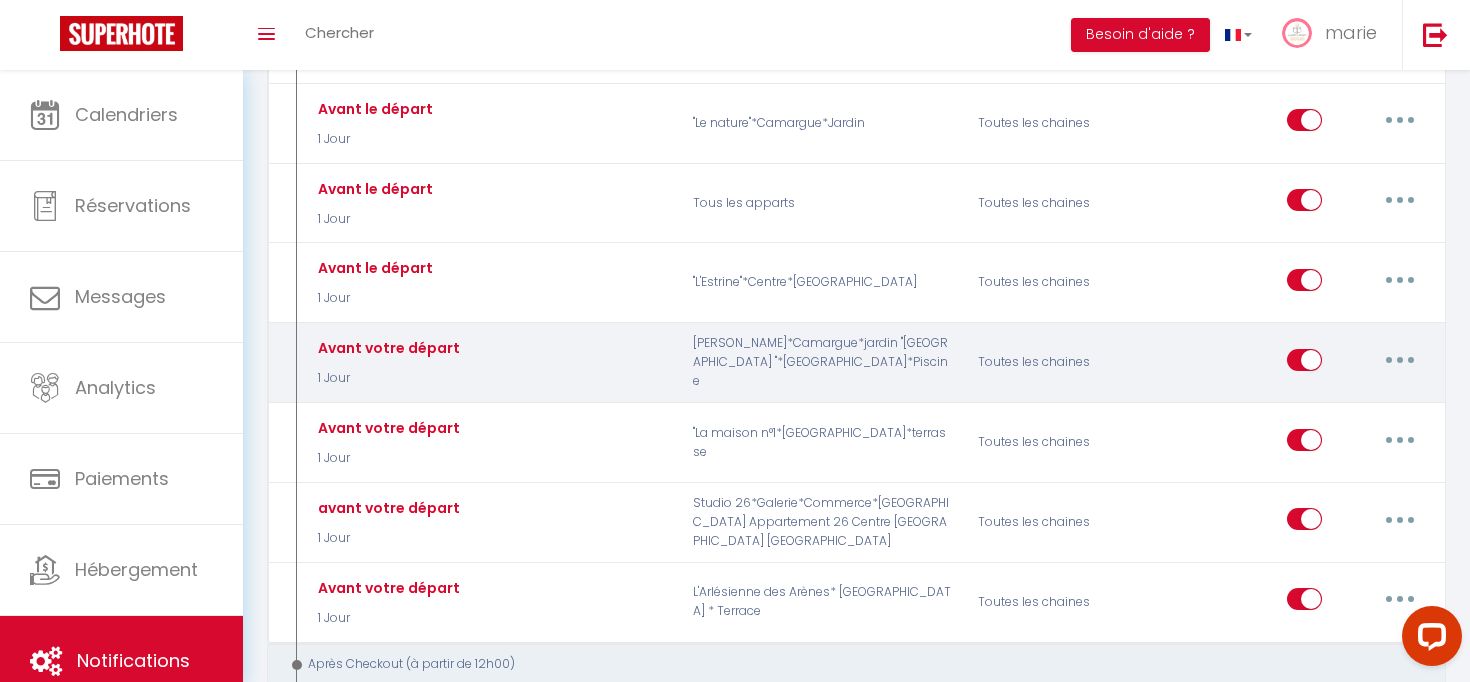 click at bounding box center [1400, 360] 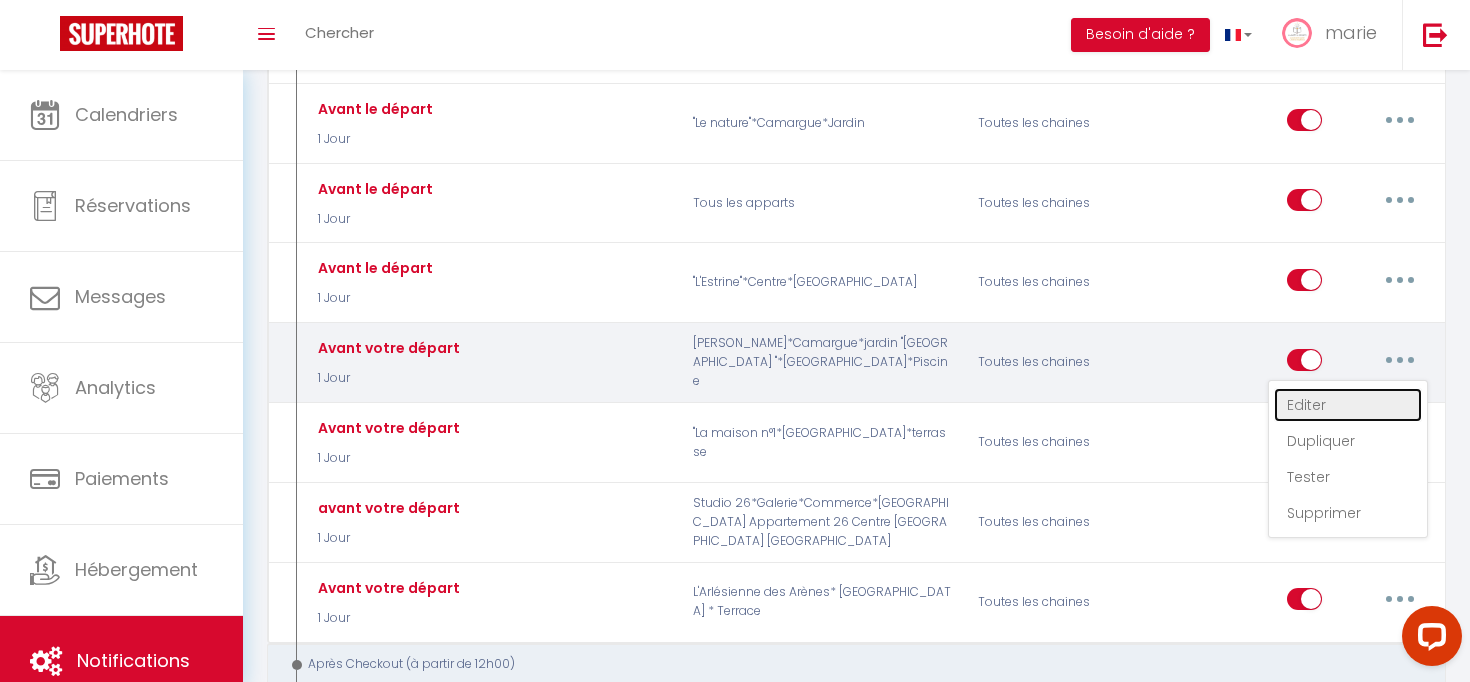 click on "Editer" at bounding box center (1348, 405) 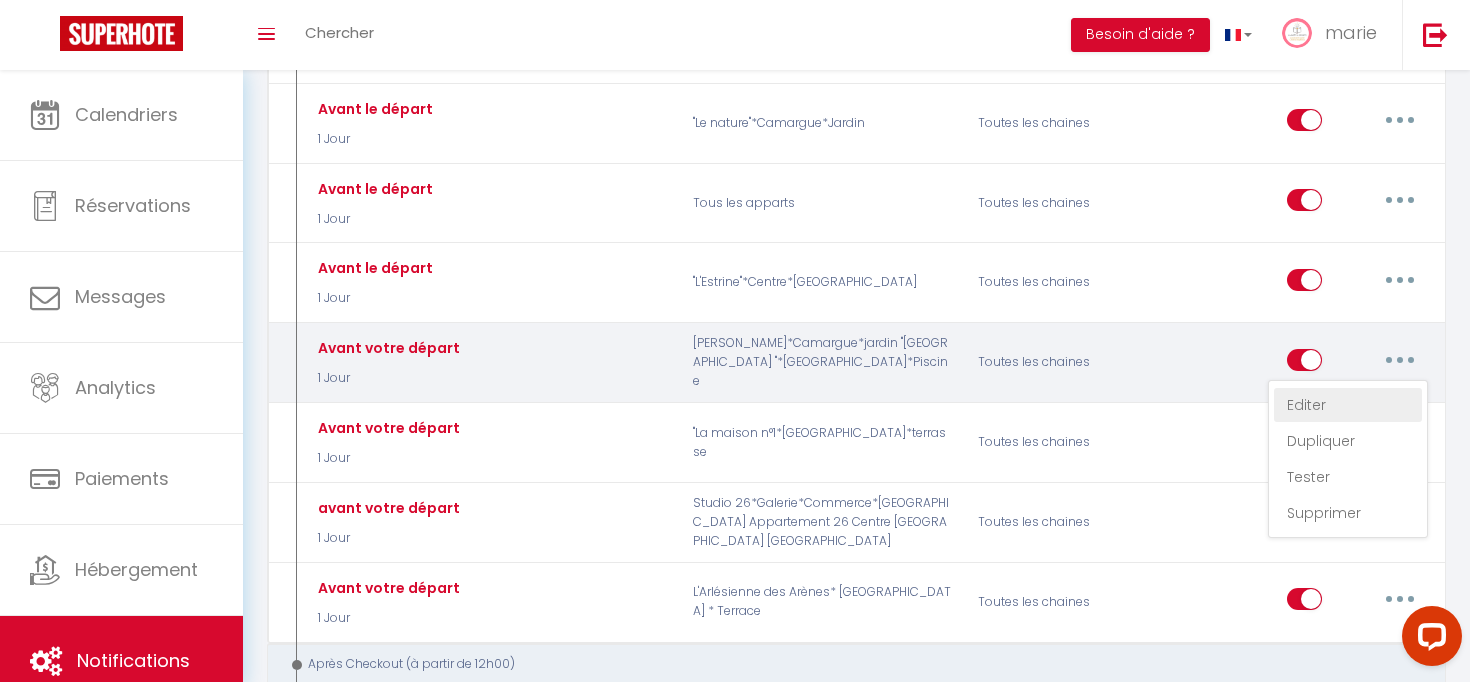 type on "Avant votre départ" 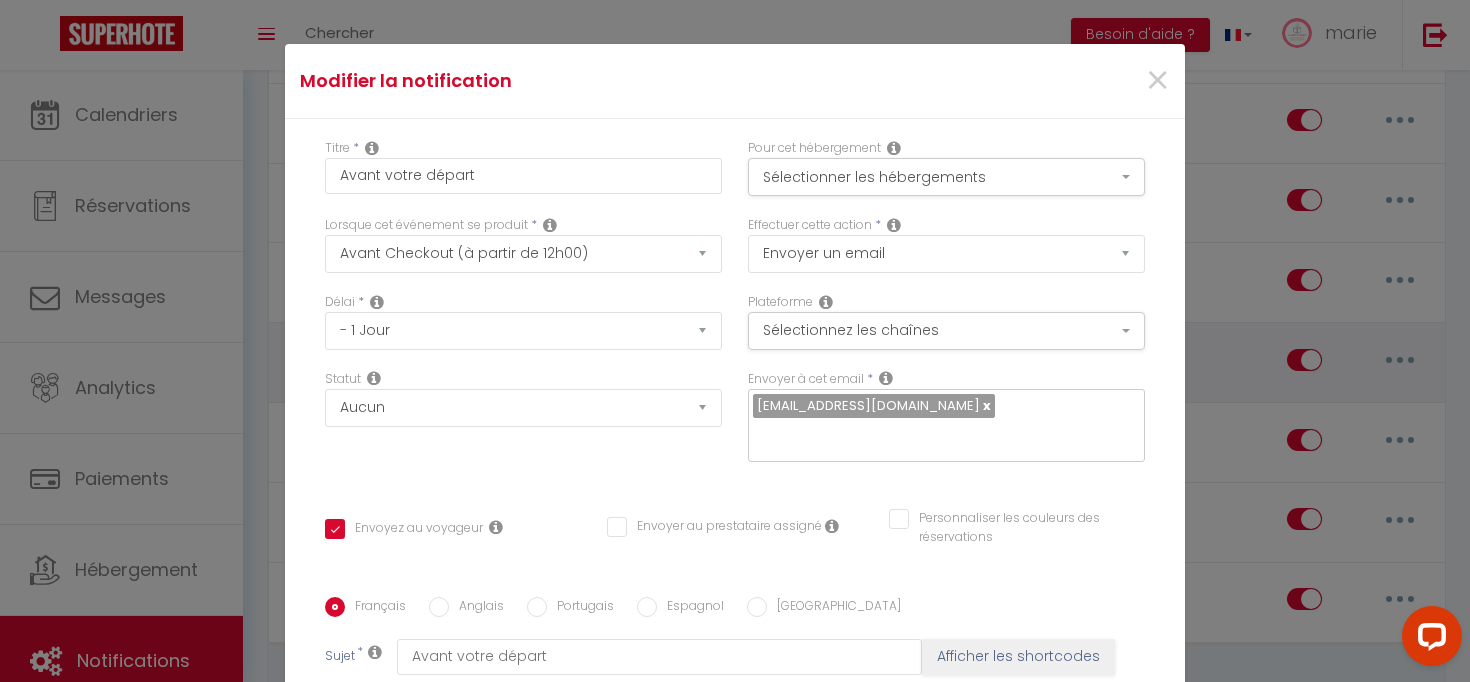 click on "Modifier la notification   ×   Titre   *     Avant votre départ   Pour cet hébergement
Sélectionner les hébergements
Tous les apparts
Autres
"[GEOGRAPHIC_DATA]"*centre ville*[GEOGRAPHIC_DATA]*calme et climatisé
"L'[GEOGRAPHIC_DATA]"*centre-ville*[GEOGRAPHIC_DATA]
"Le Mireille"*Arles*Proche Luma
"La moderne"*Villa*Proche Luma
"[GEOGRAPHIC_DATA][PERSON_NAME]"*Jacuzzi*Jardin
"L'Estrine"*Centre*[GEOGRAPHIC_DATA]" at bounding box center (735, 341) 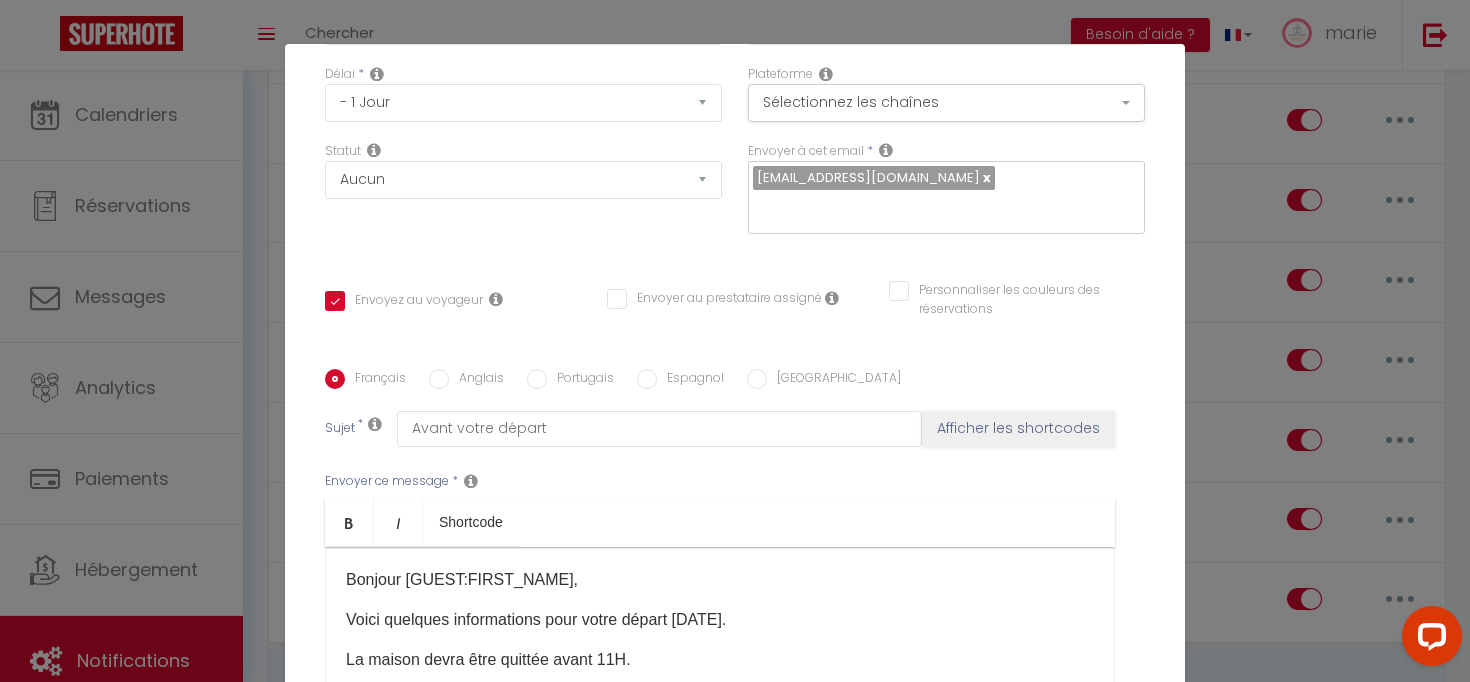 scroll, scrollTop: 383, scrollLeft: 0, axis: vertical 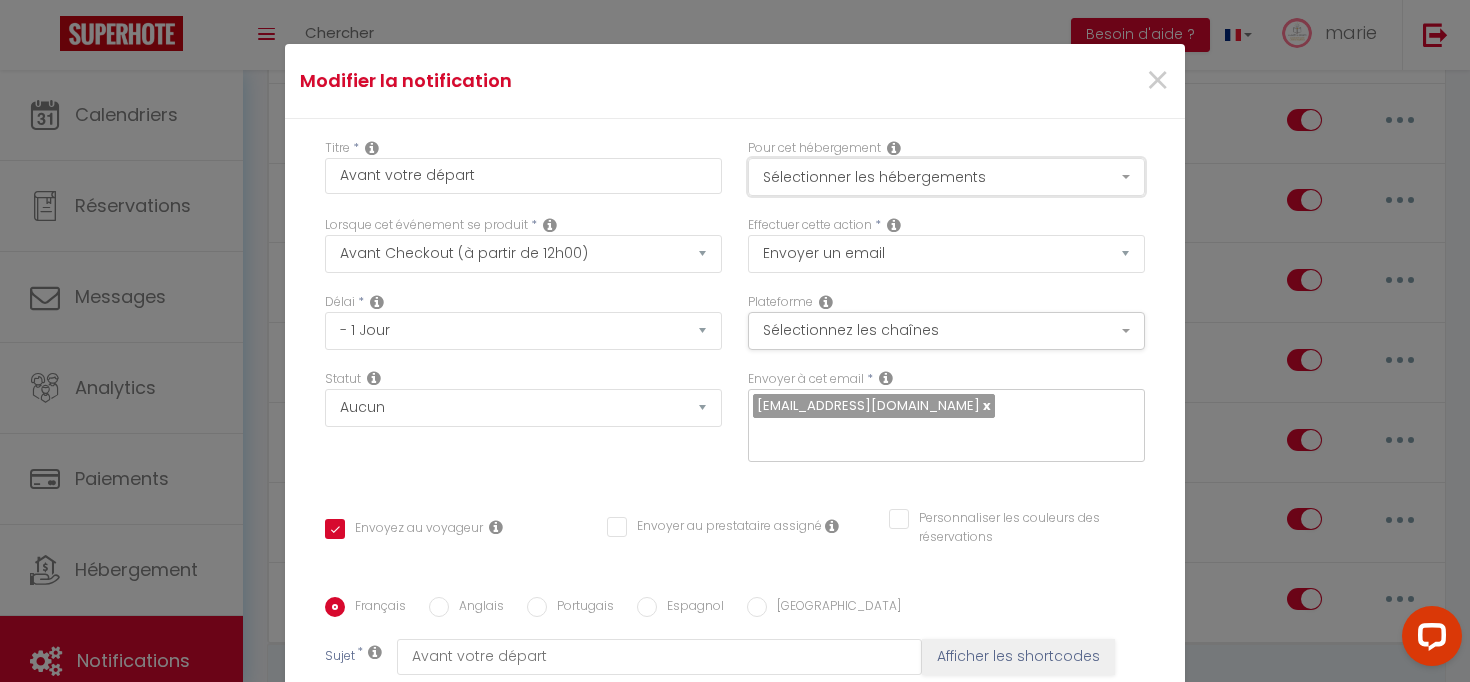click on "Sélectionner les hébergements" at bounding box center (946, 177) 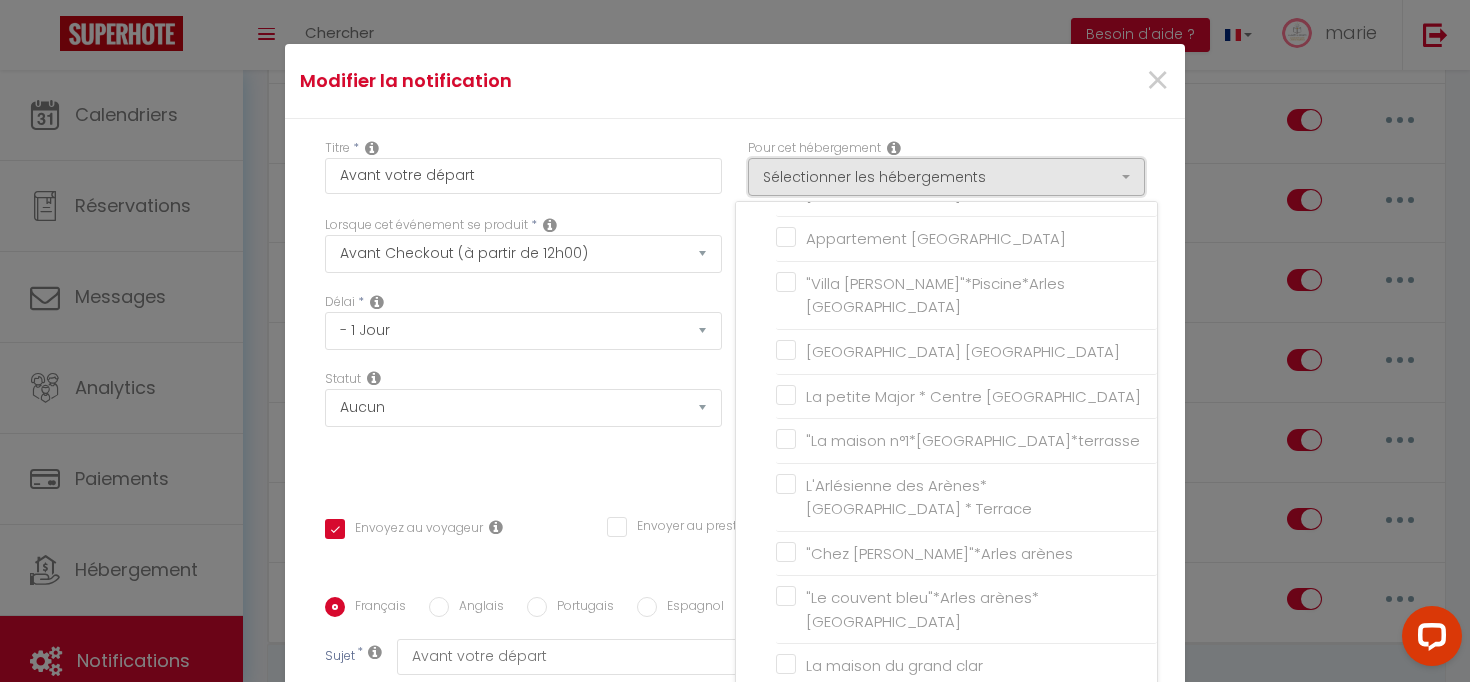 scroll, scrollTop: 2715, scrollLeft: 0, axis: vertical 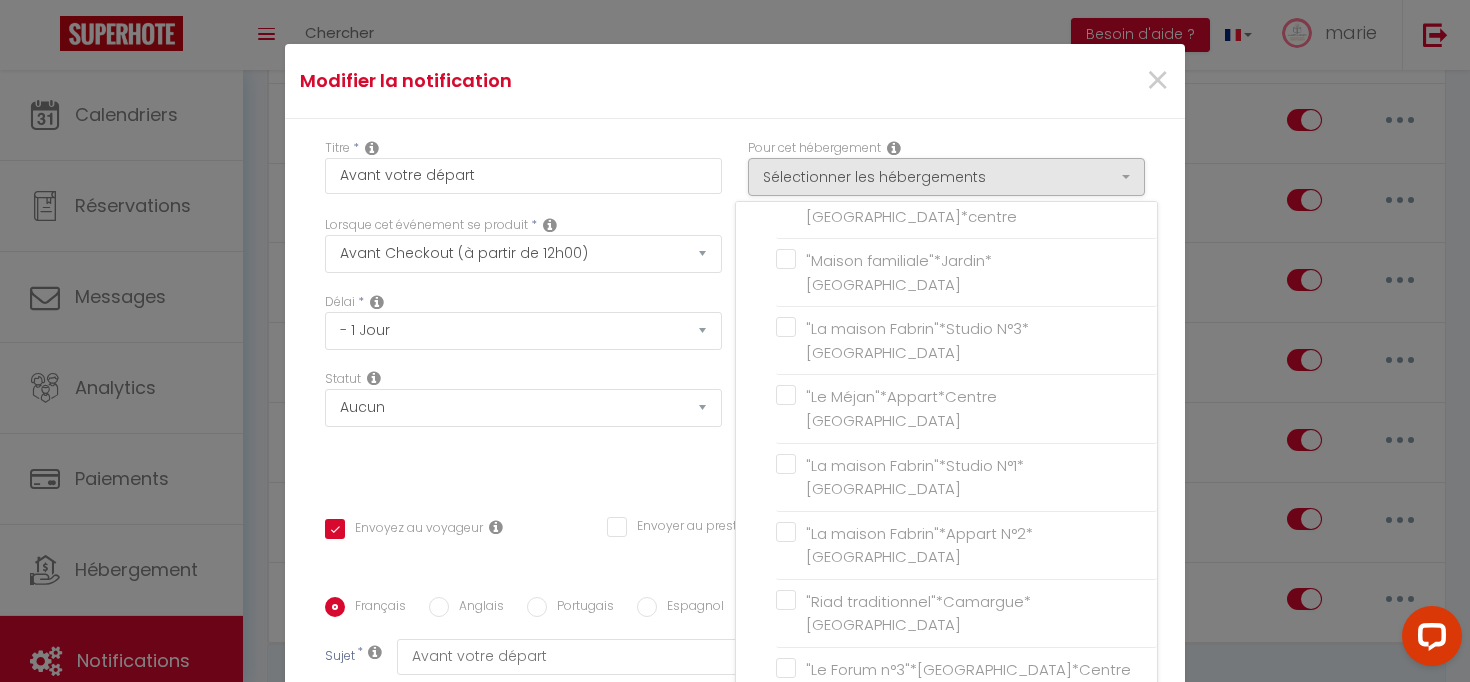 click on "Titre   *     Avant votre départ   Pour cet hébergement
Sélectionner les hébergements
Tous les apparts
Autres
"[GEOGRAPHIC_DATA]"*centre ville*[GEOGRAPHIC_DATA]*calme et climatisé
"L'[GEOGRAPHIC_DATA]"*centre-ville*[GEOGRAPHIC_DATA]
"Le Mireille"*Arles*Proche Luma
"La moderne"*Villa*Proche Luma
"[GEOGRAPHIC_DATA][PERSON_NAME]"*Jacuzzi*Jardin
"L'Estrine"*Centre*[GEOGRAPHIC_DATA]" at bounding box center (735, 597) 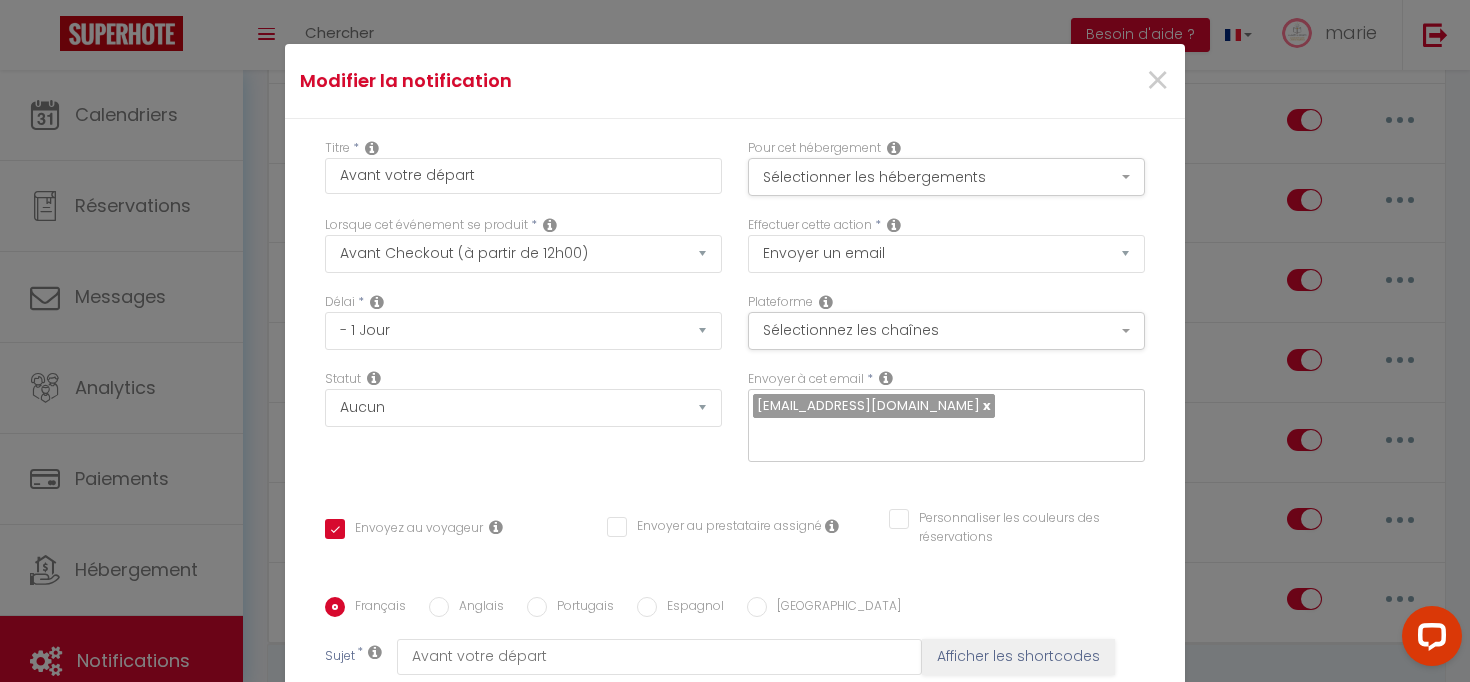 scroll, scrollTop: 383, scrollLeft: 0, axis: vertical 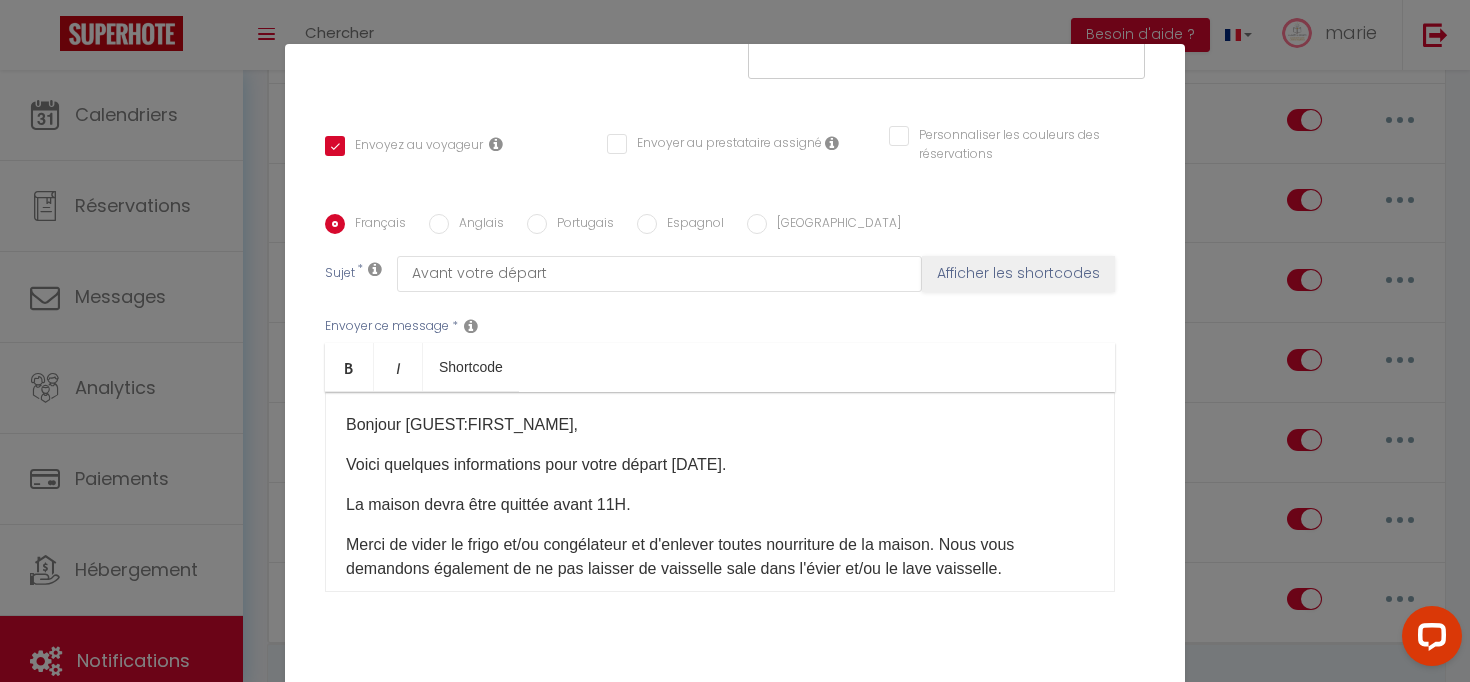 click on "Modifier la notification   ×   Titre   *     Avant votre départ   Pour cet hébergement
Sélectionner les hébergements
Tous les apparts
Autres
"[GEOGRAPHIC_DATA]"*centre ville*[GEOGRAPHIC_DATA]*calme et climatisé
"L'[GEOGRAPHIC_DATA]"*centre-ville*[GEOGRAPHIC_DATA]
"Le Mireille"*Arles*Proche Luma
"La moderne"*Villa*Proche Luma
"[GEOGRAPHIC_DATA][PERSON_NAME]"*Jacuzzi*Jardin
"L'Estrine"*Centre*[GEOGRAPHIC_DATA]" at bounding box center (735, 341) 